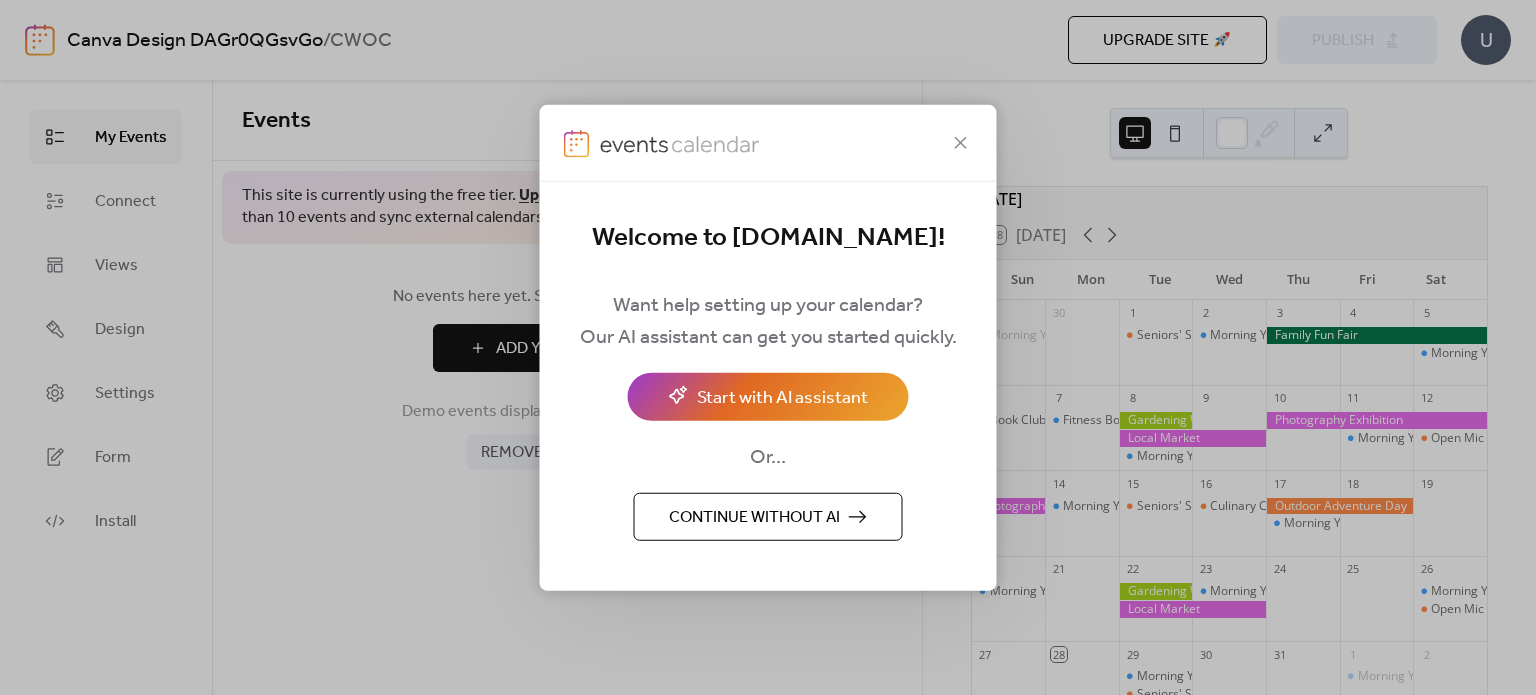 scroll, scrollTop: 0, scrollLeft: 0, axis: both 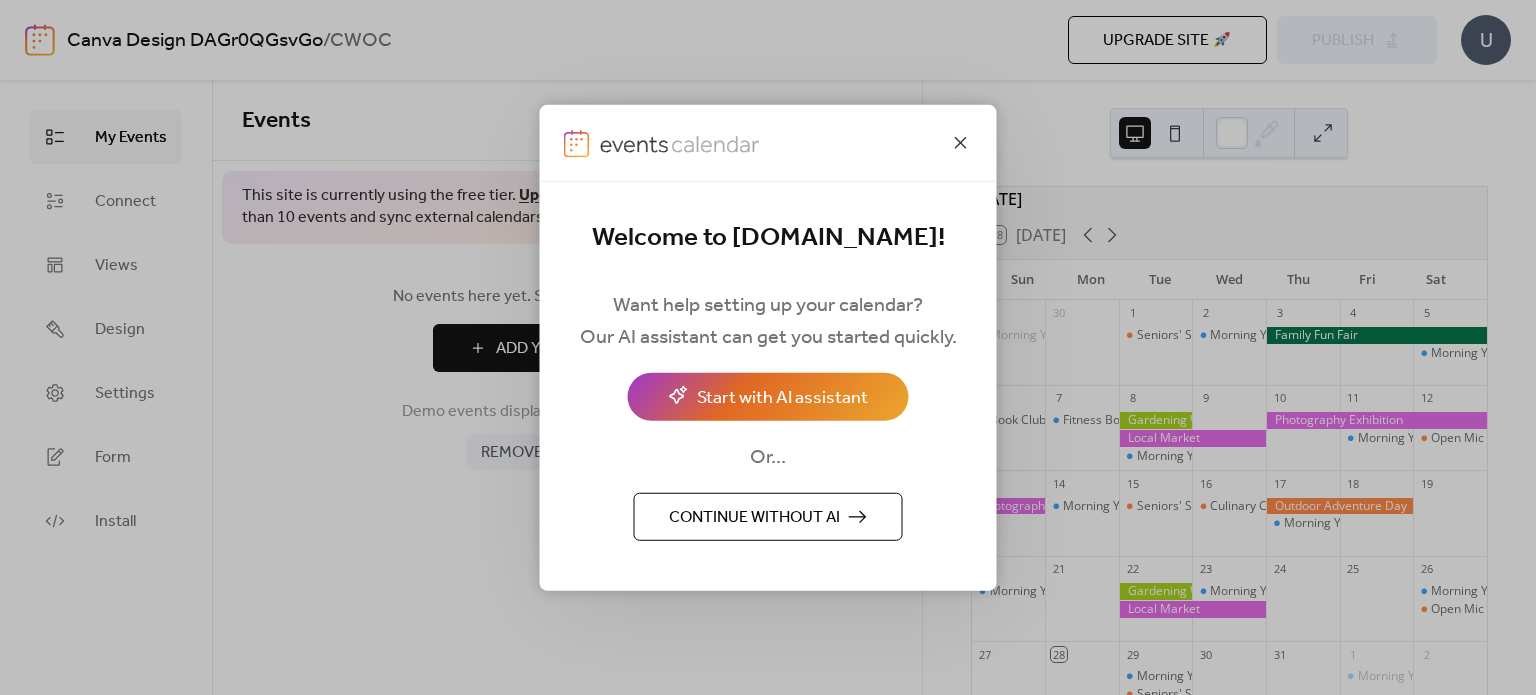 click 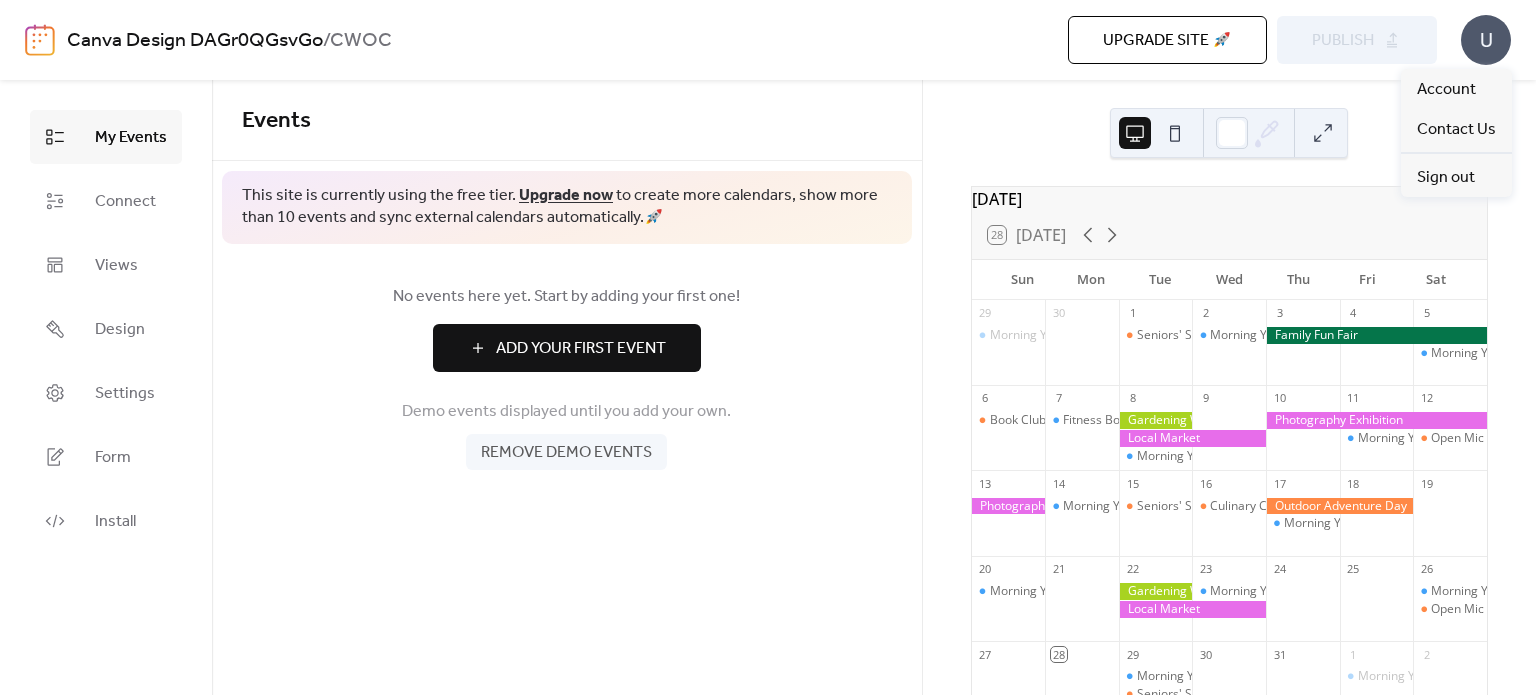 click on "U" at bounding box center [1486, 40] 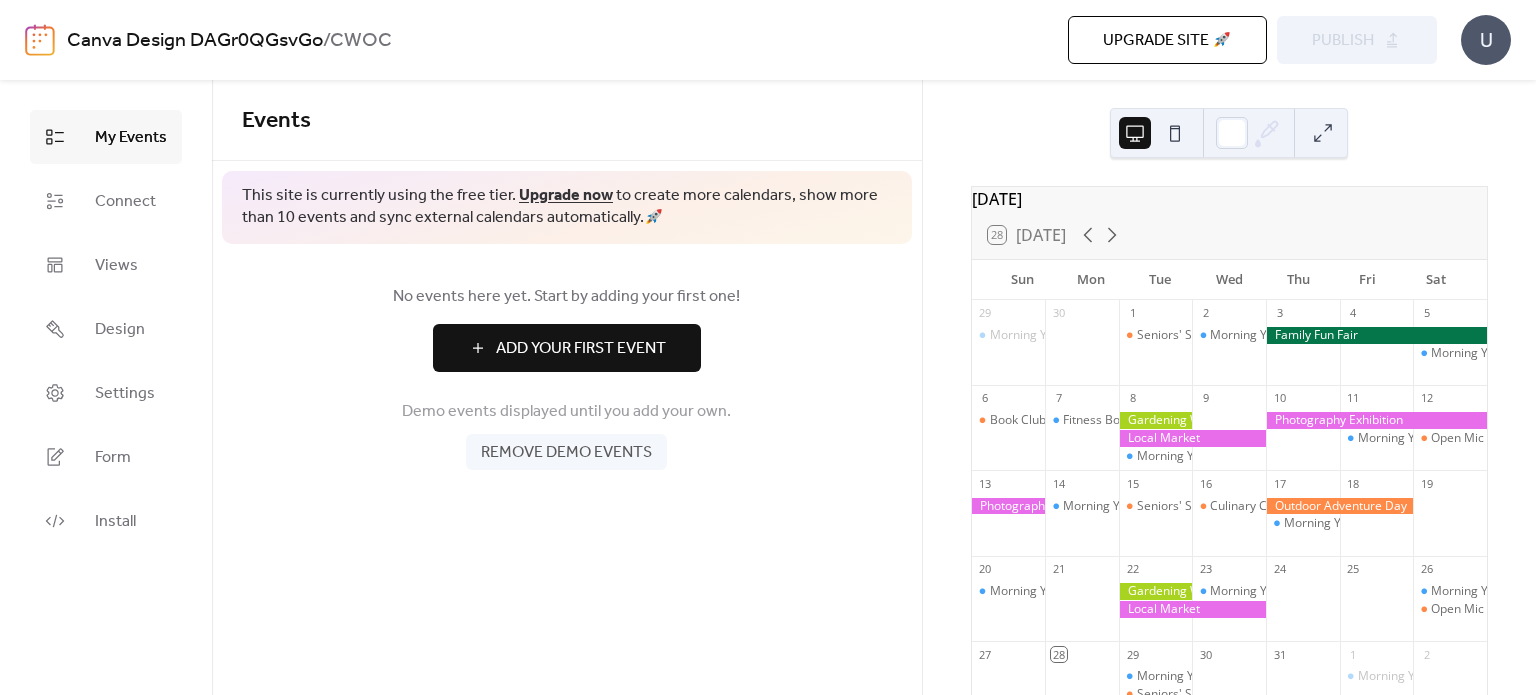 click on "My Events" at bounding box center [106, 137] 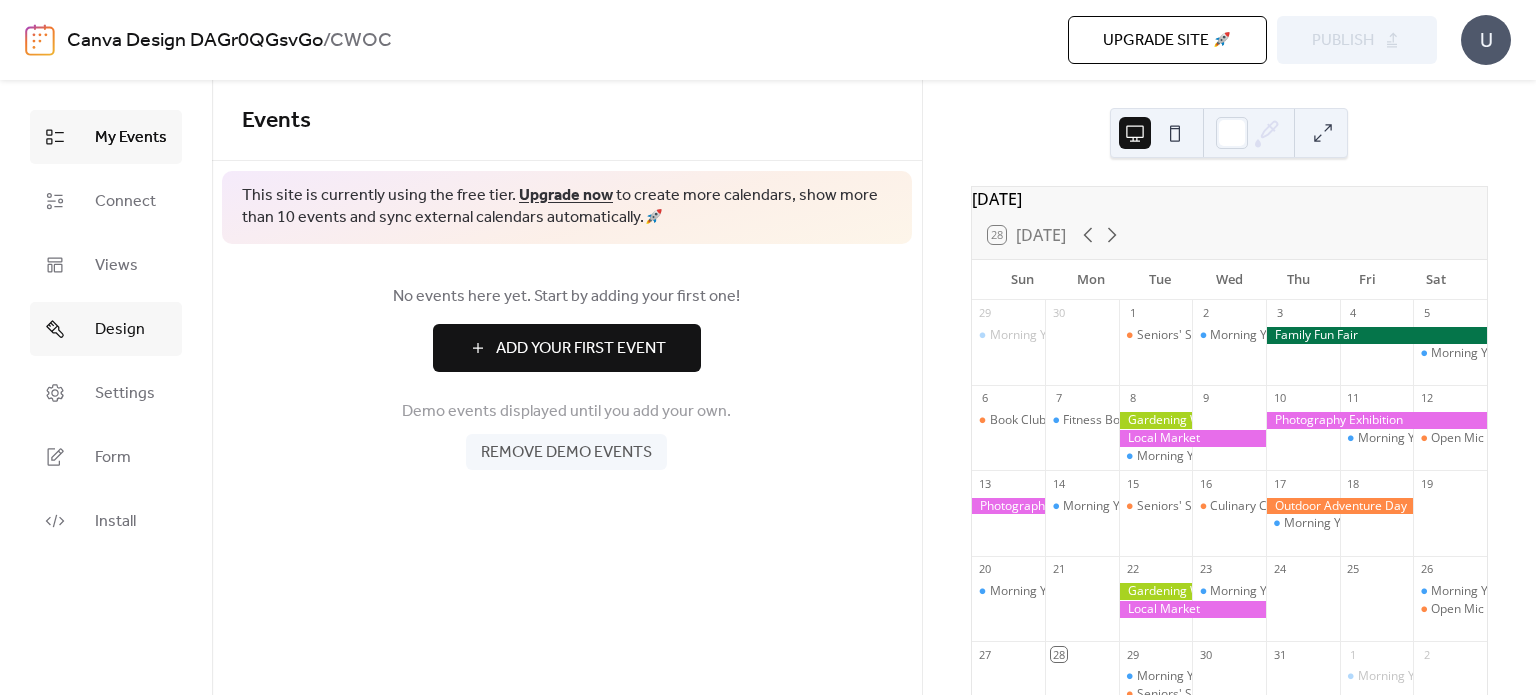 click on "Design" at bounding box center [120, 330] 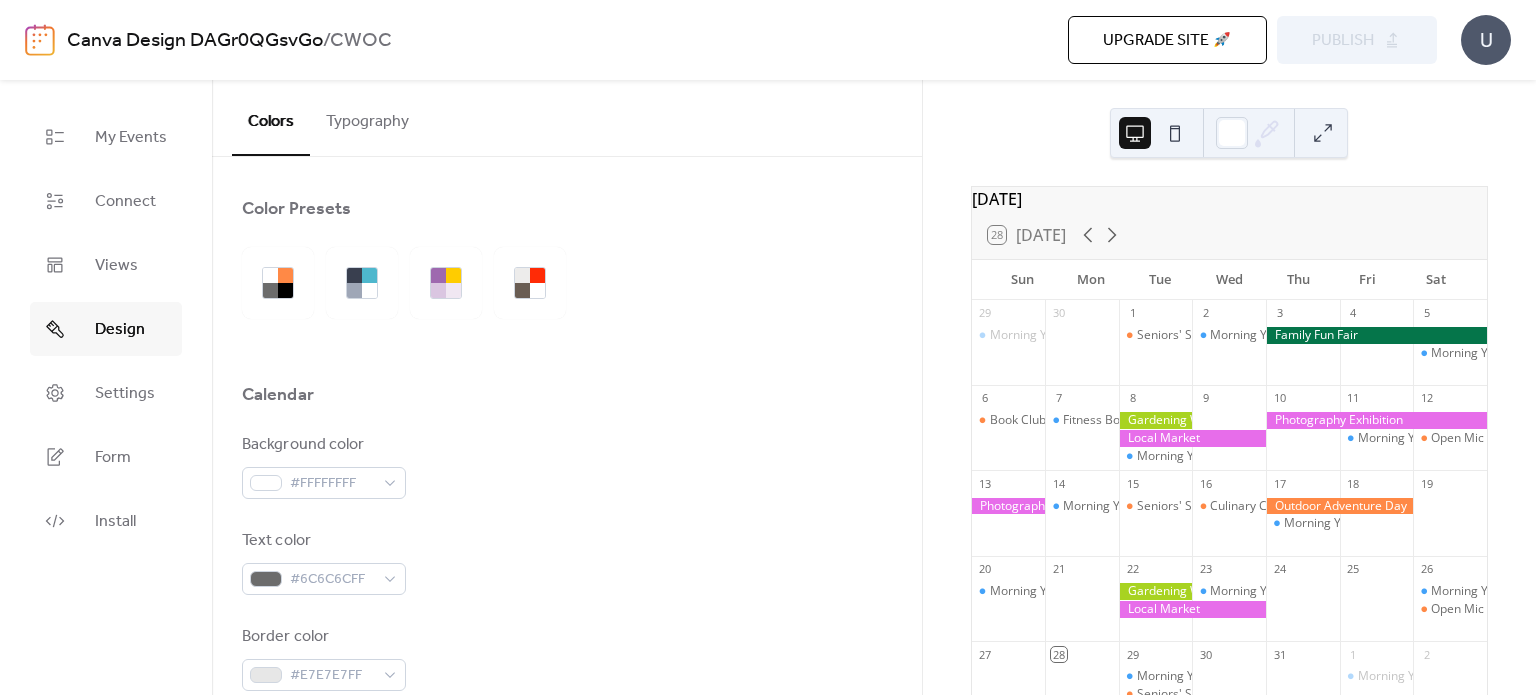 click on "Canva Design DAGr0QGsvGo" at bounding box center [195, 41] 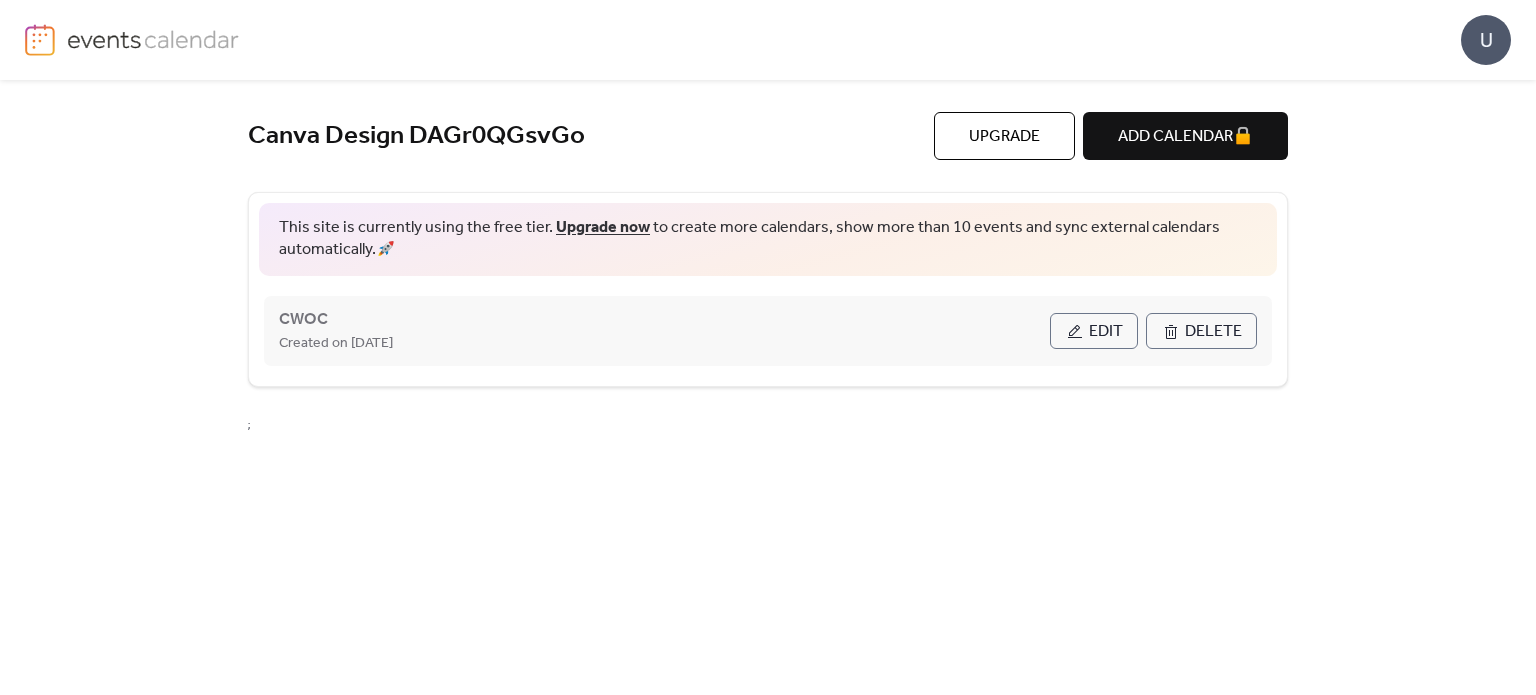 click on "Edit" at bounding box center (1094, 331) 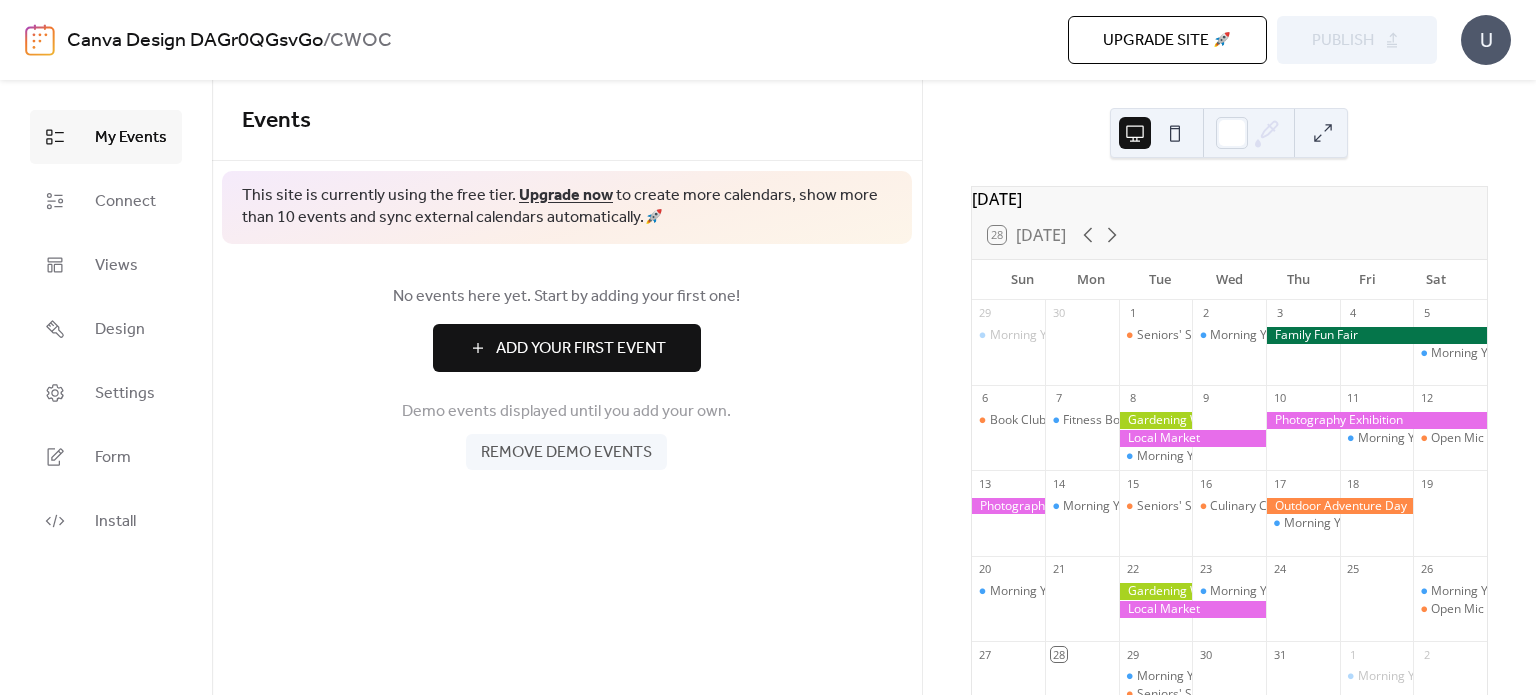 click on "Remove demo events" at bounding box center (566, 453) 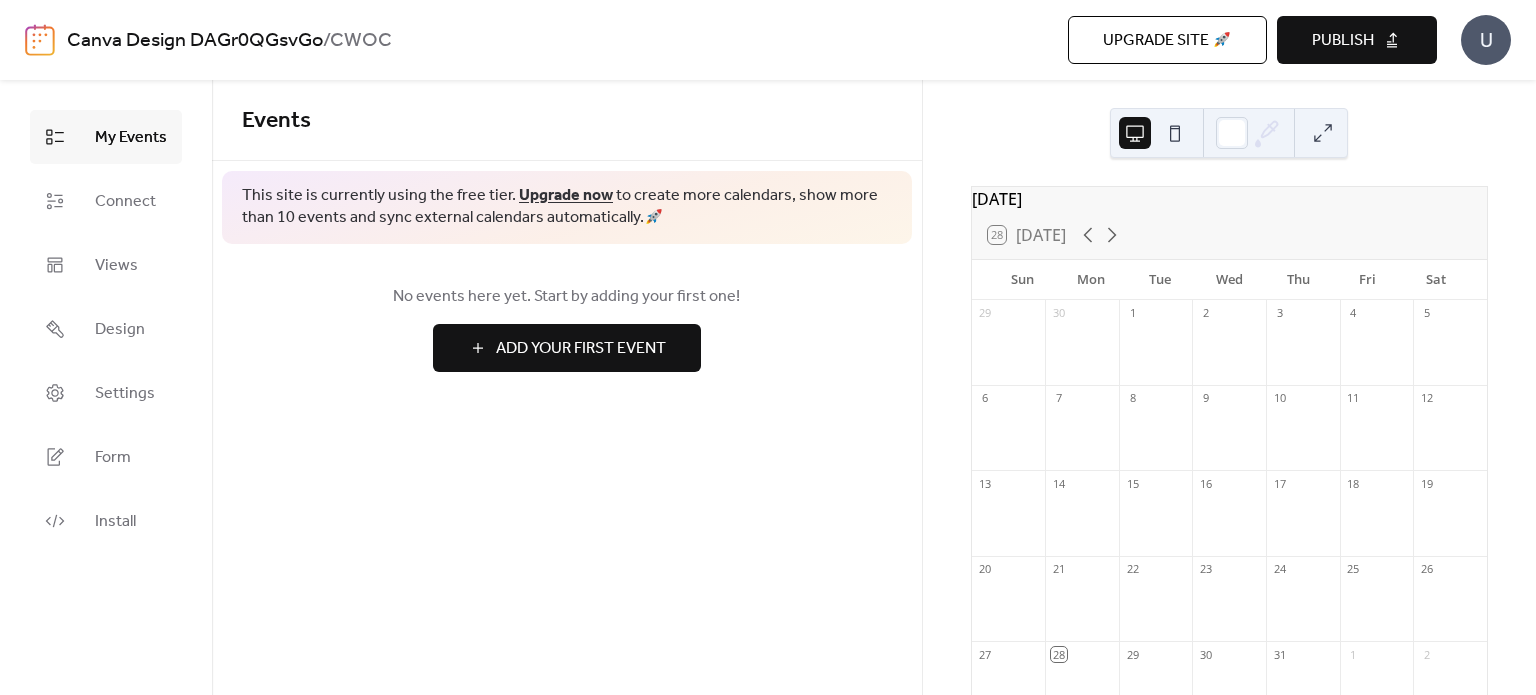 scroll, scrollTop: 221, scrollLeft: 0, axis: vertical 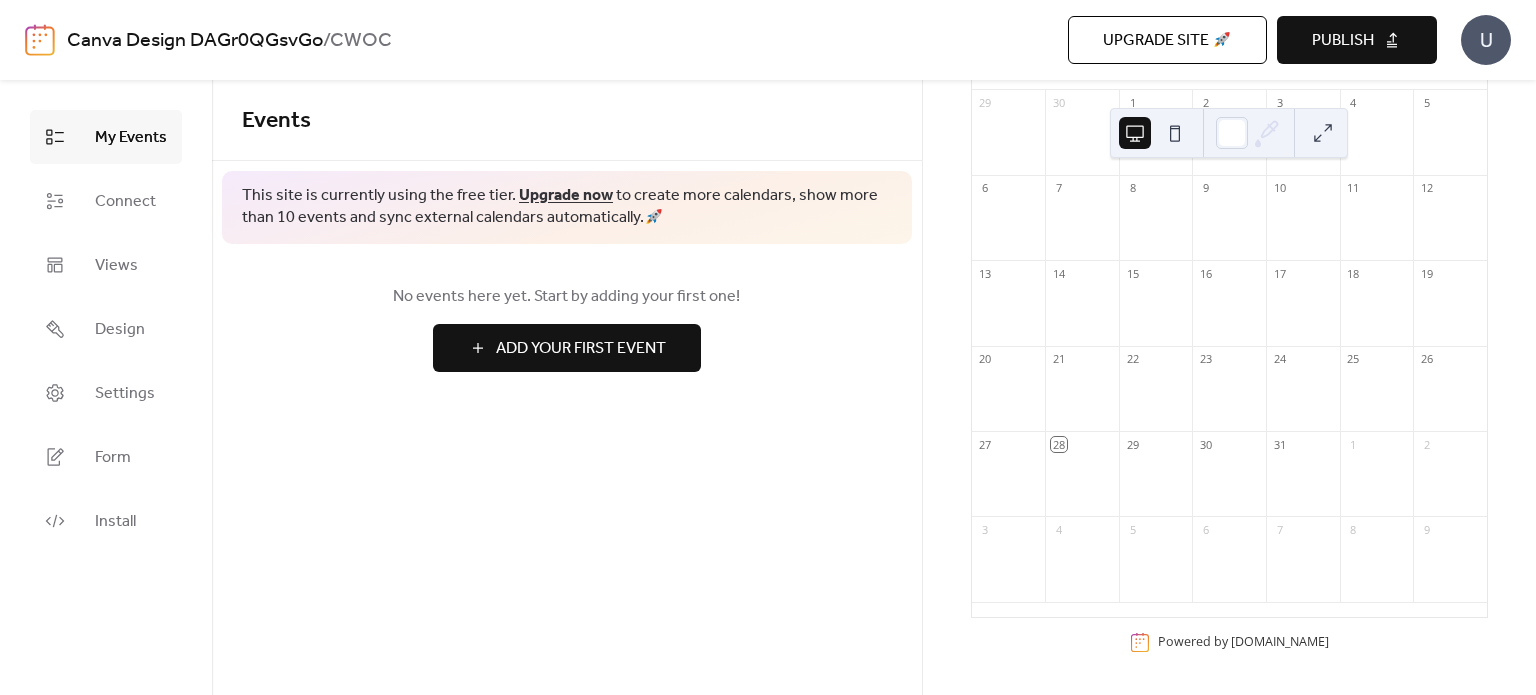 click at bounding box center (1450, 483) 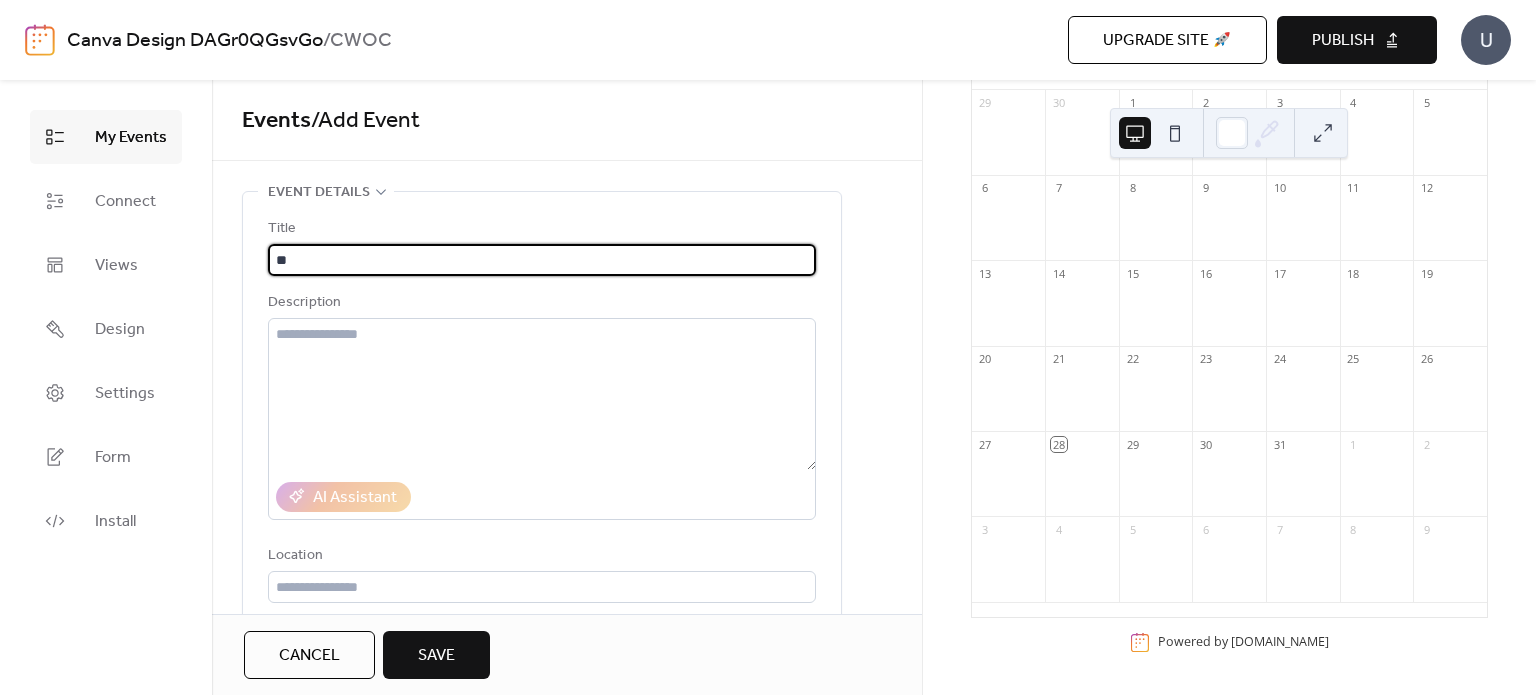 type on "*" 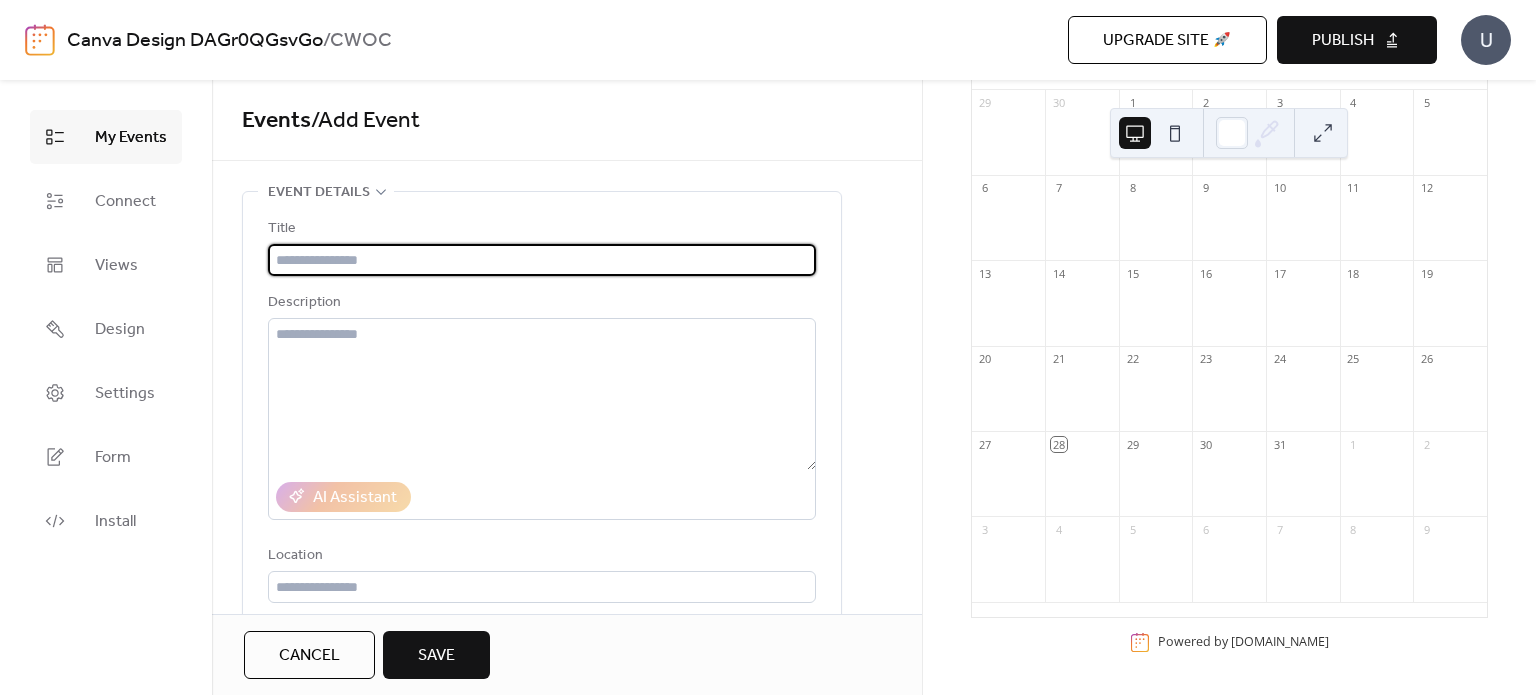 type on "*" 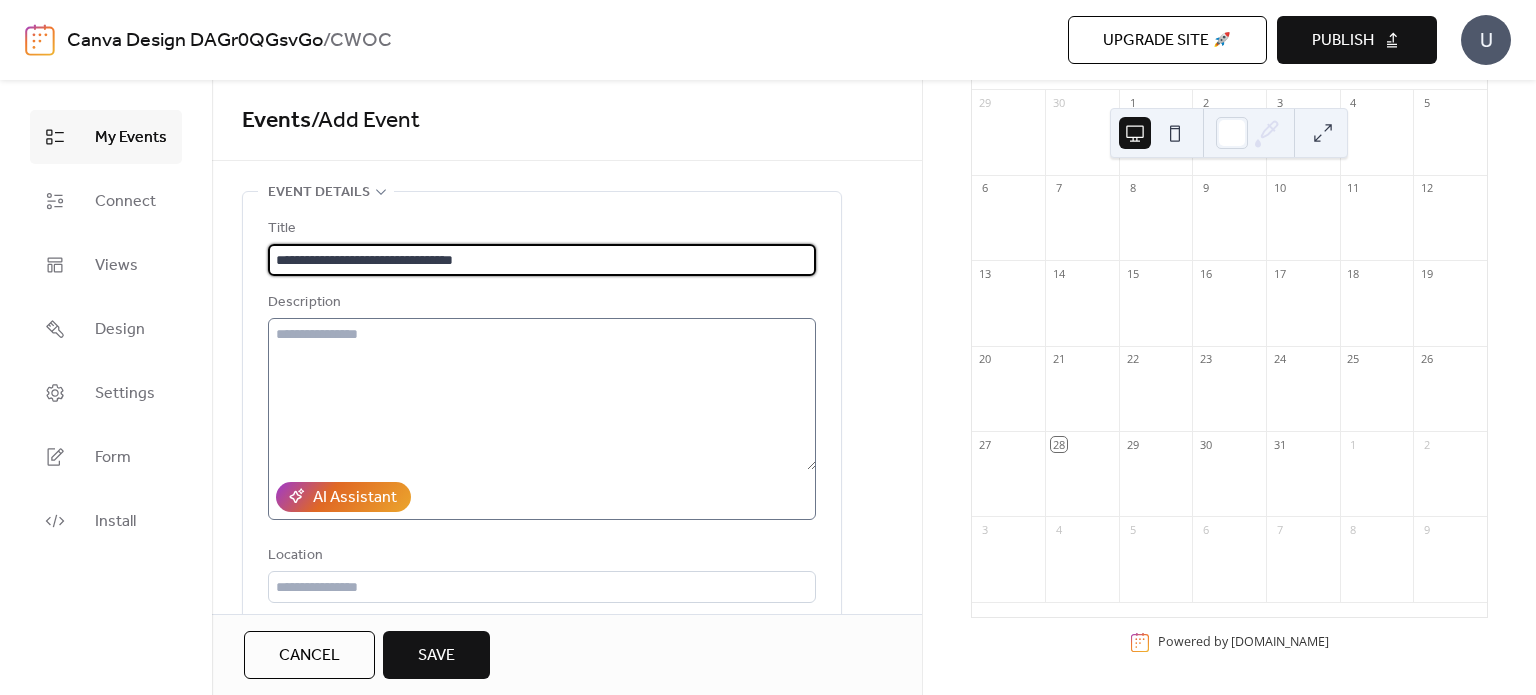 type on "**********" 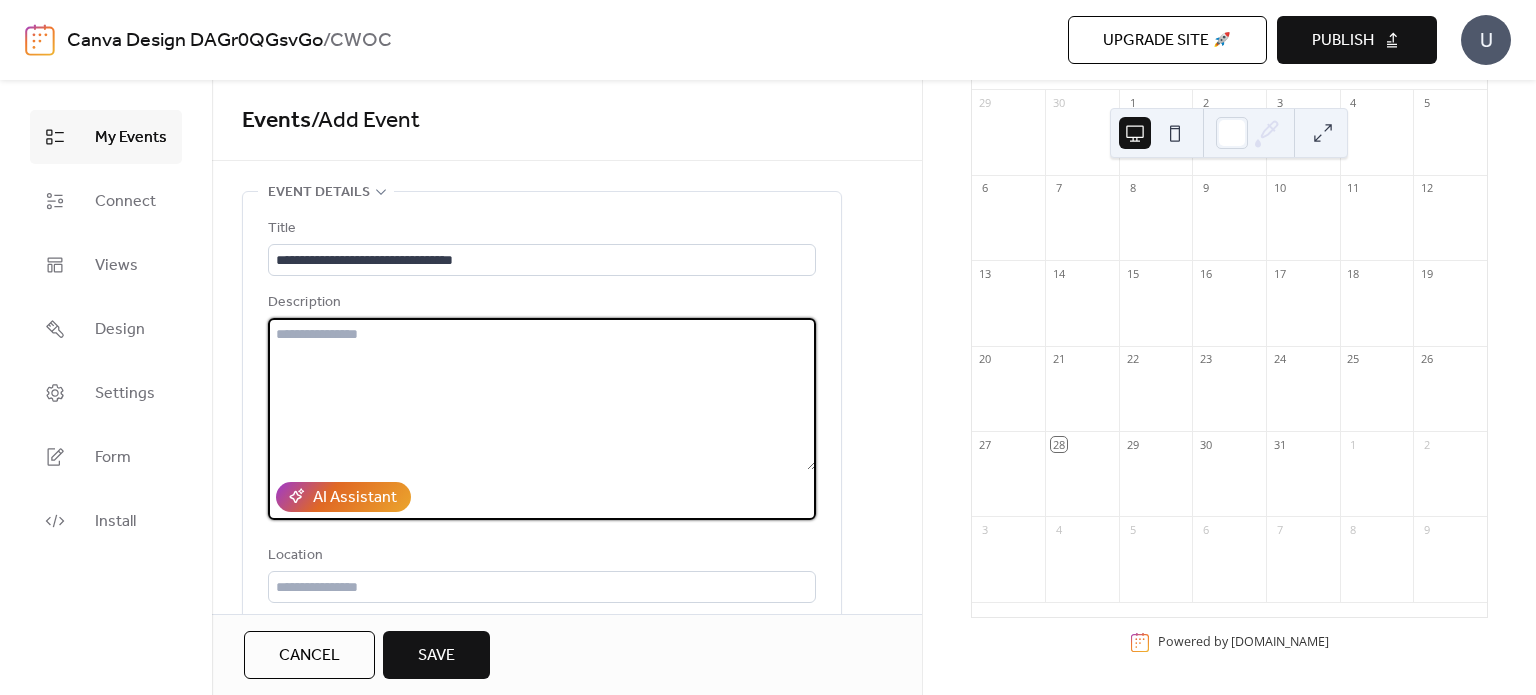 click at bounding box center [542, 394] 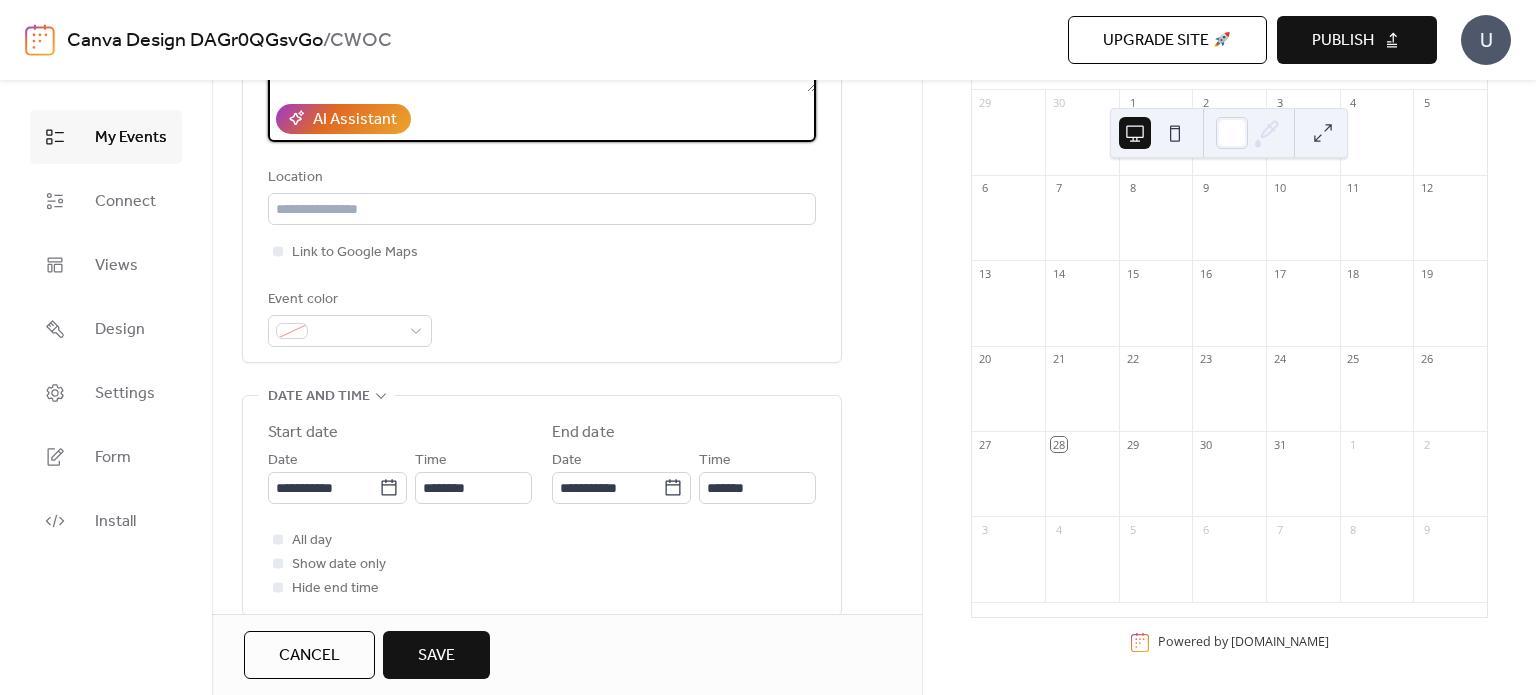 scroll, scrollTop: 382, scrollLeft: 0, axis: vertical 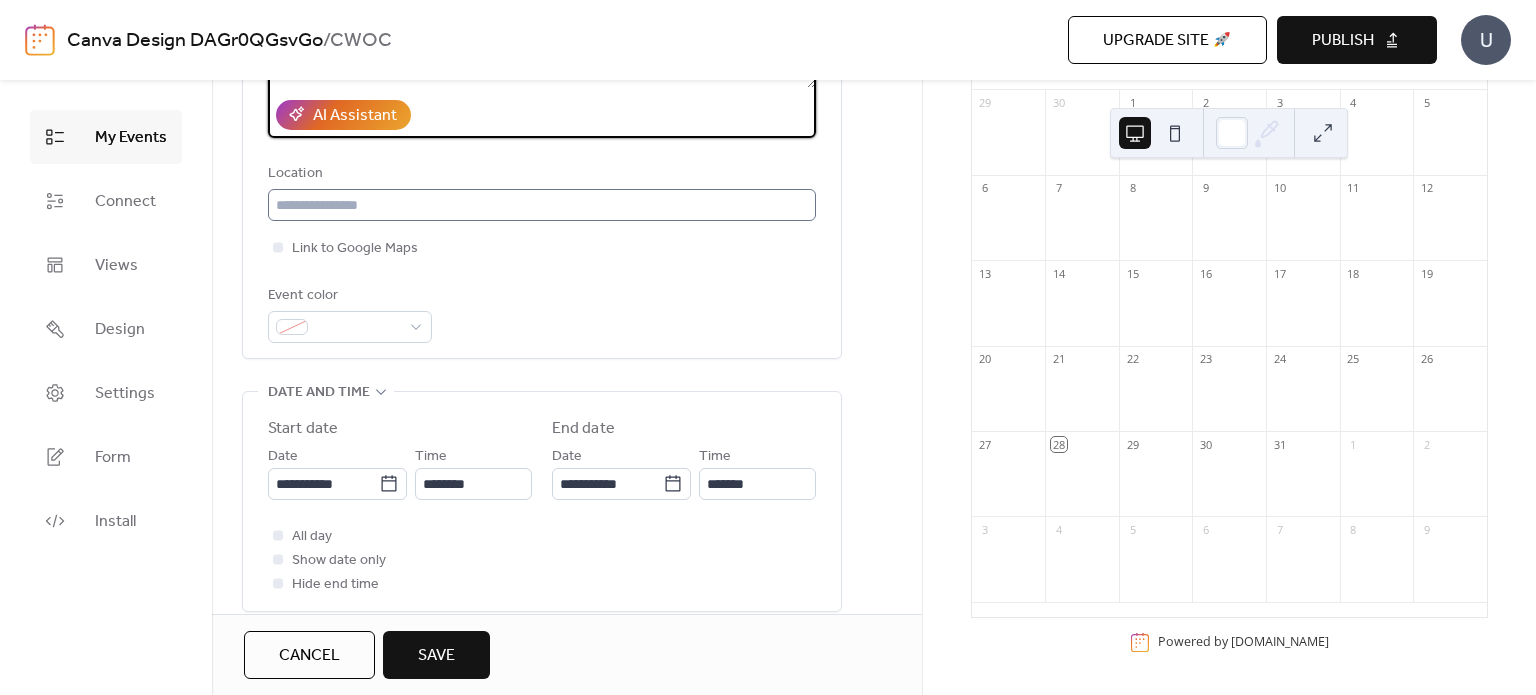 type on "**********" 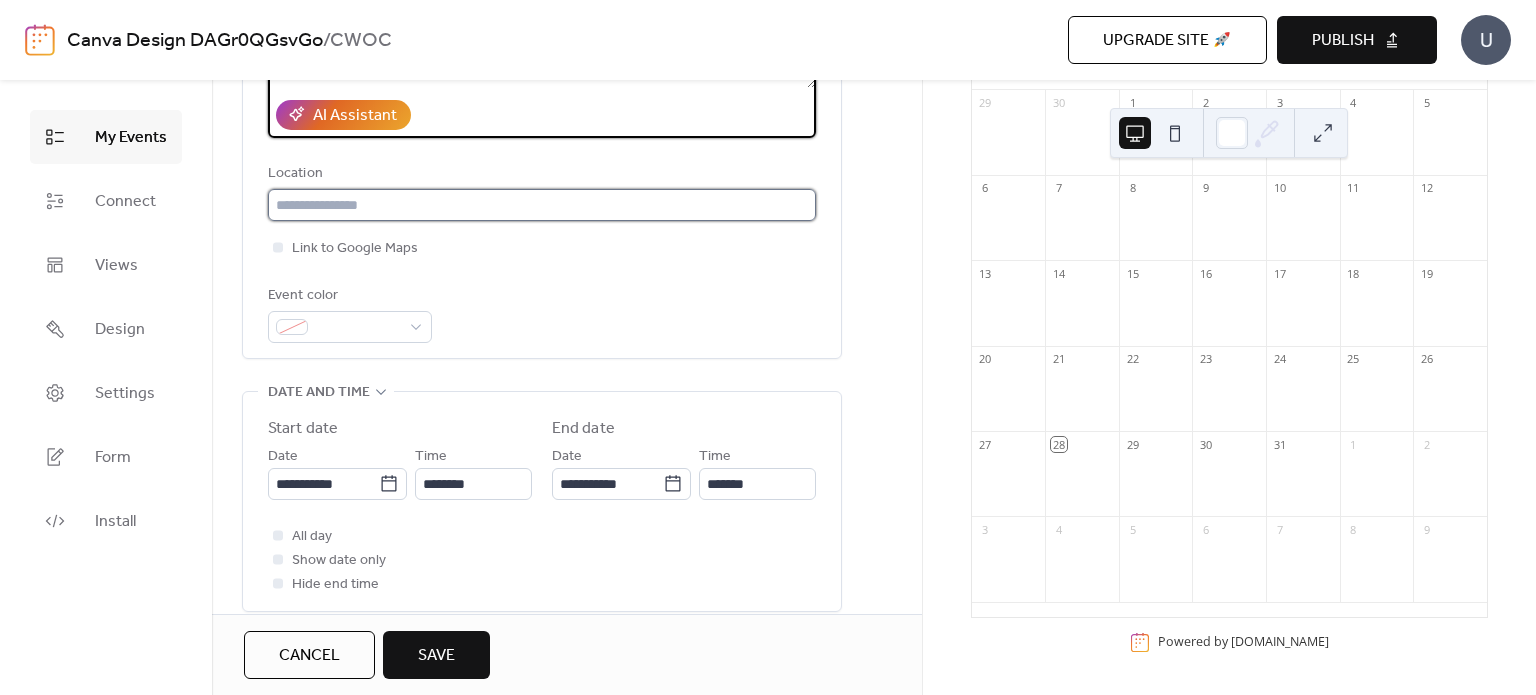 click at bounding box center [542, 205] 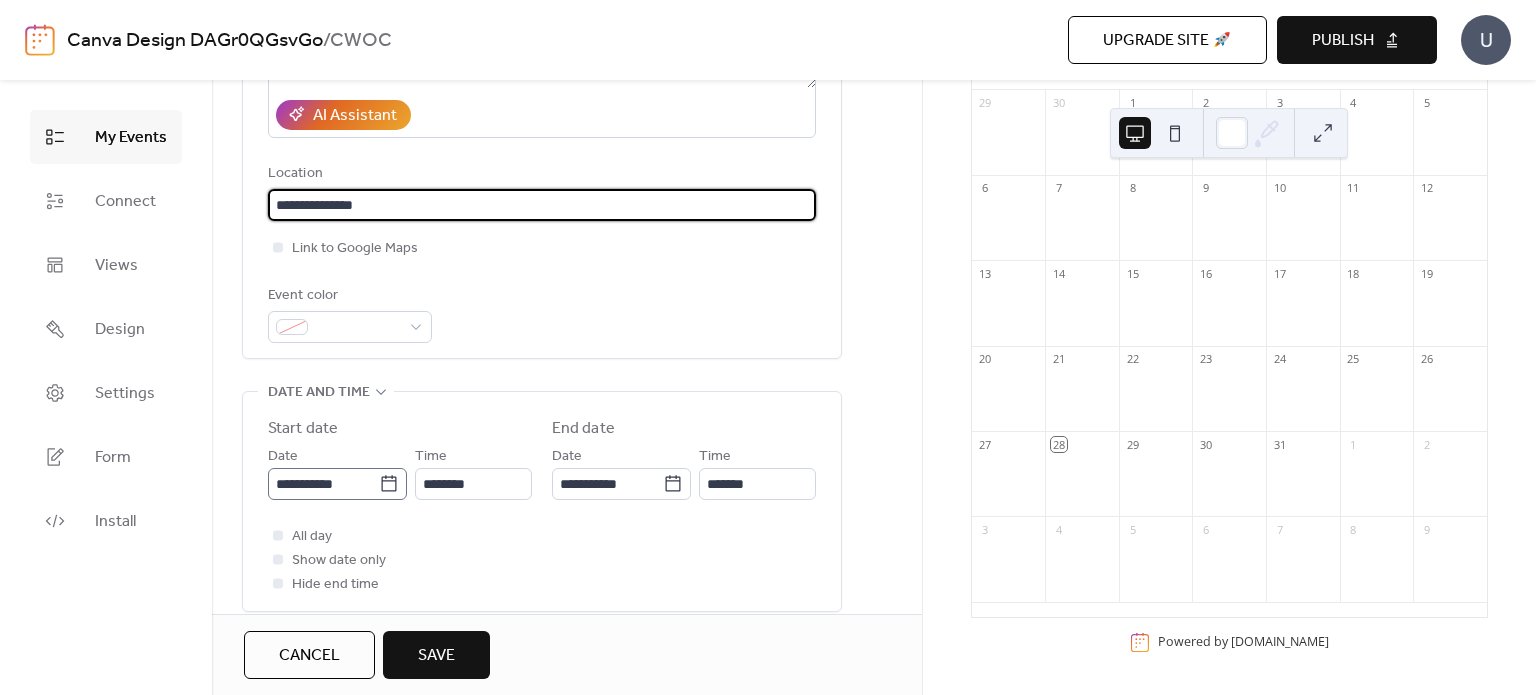 type on "**********" 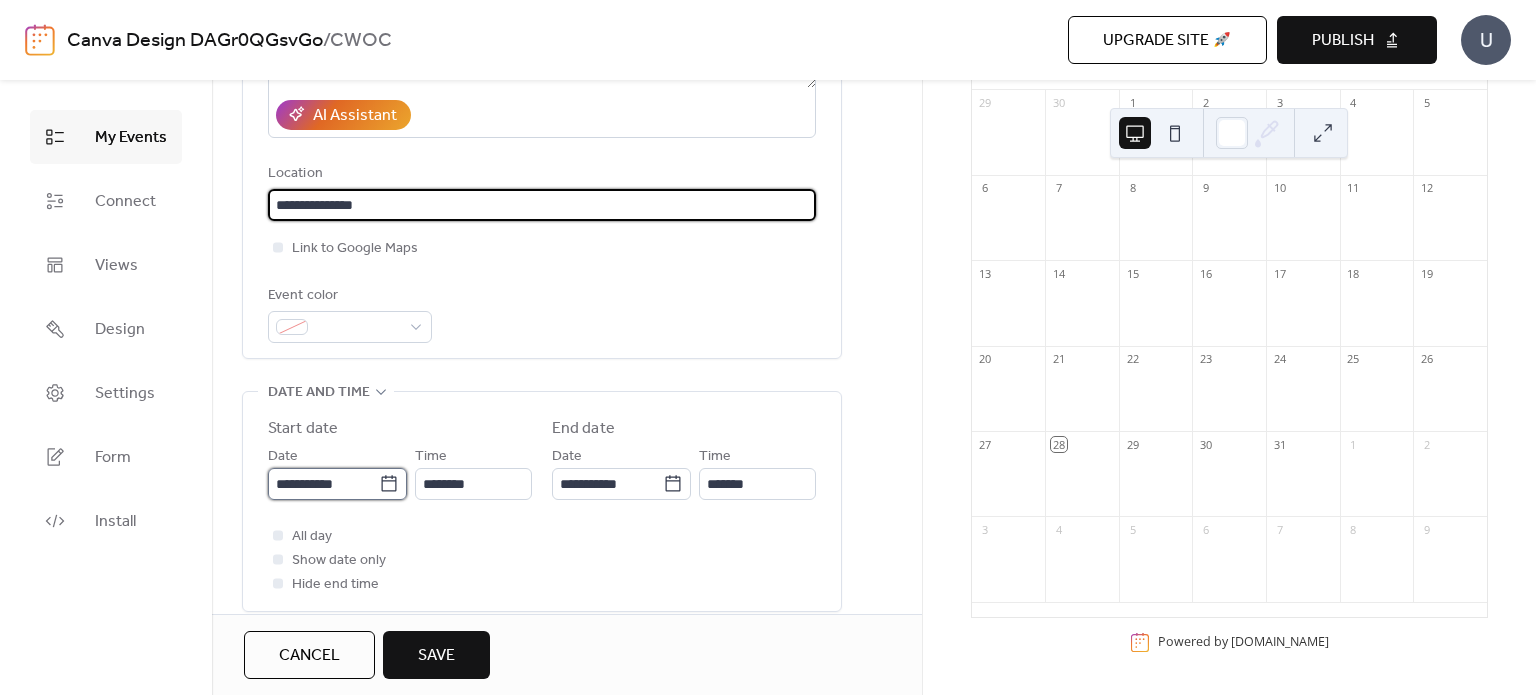 click on "**********" at bounding box center [323, 484] 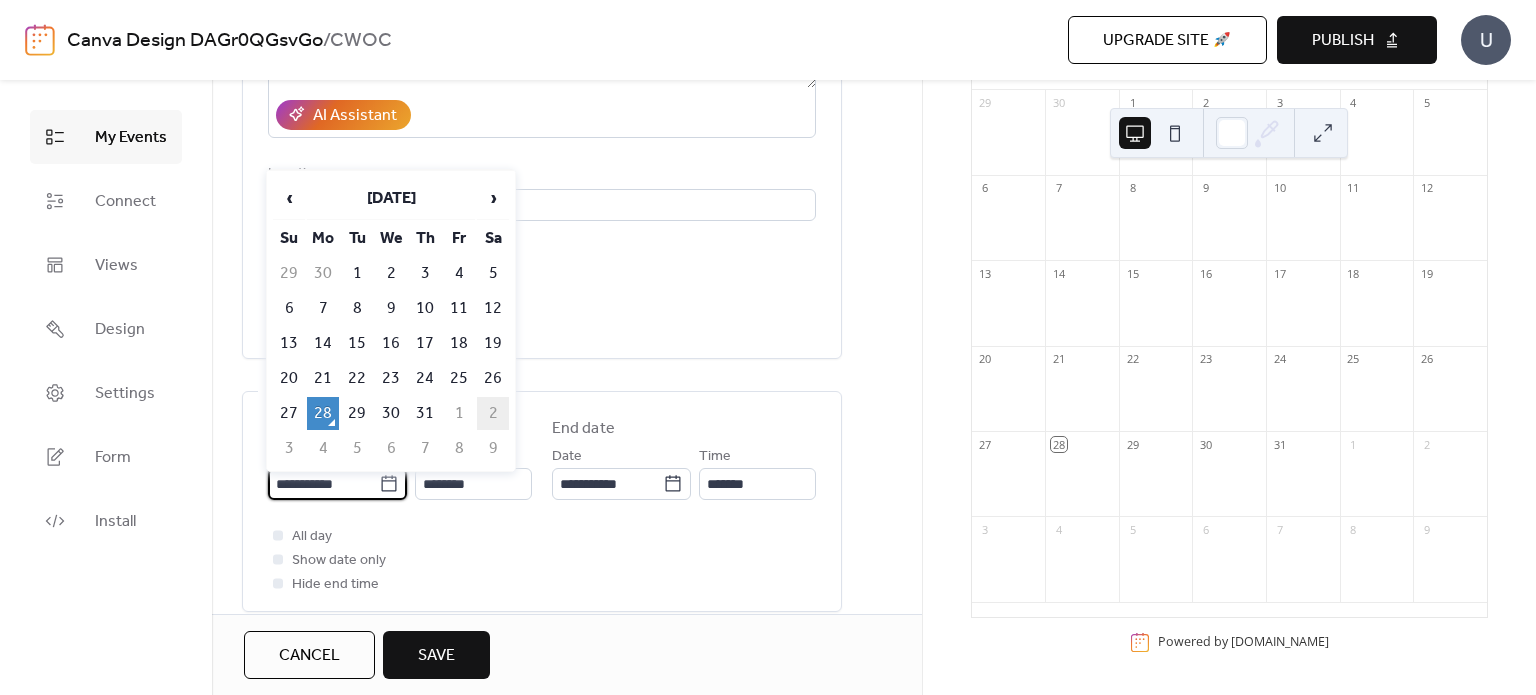 click on "2" at bounding box center [493, 413] 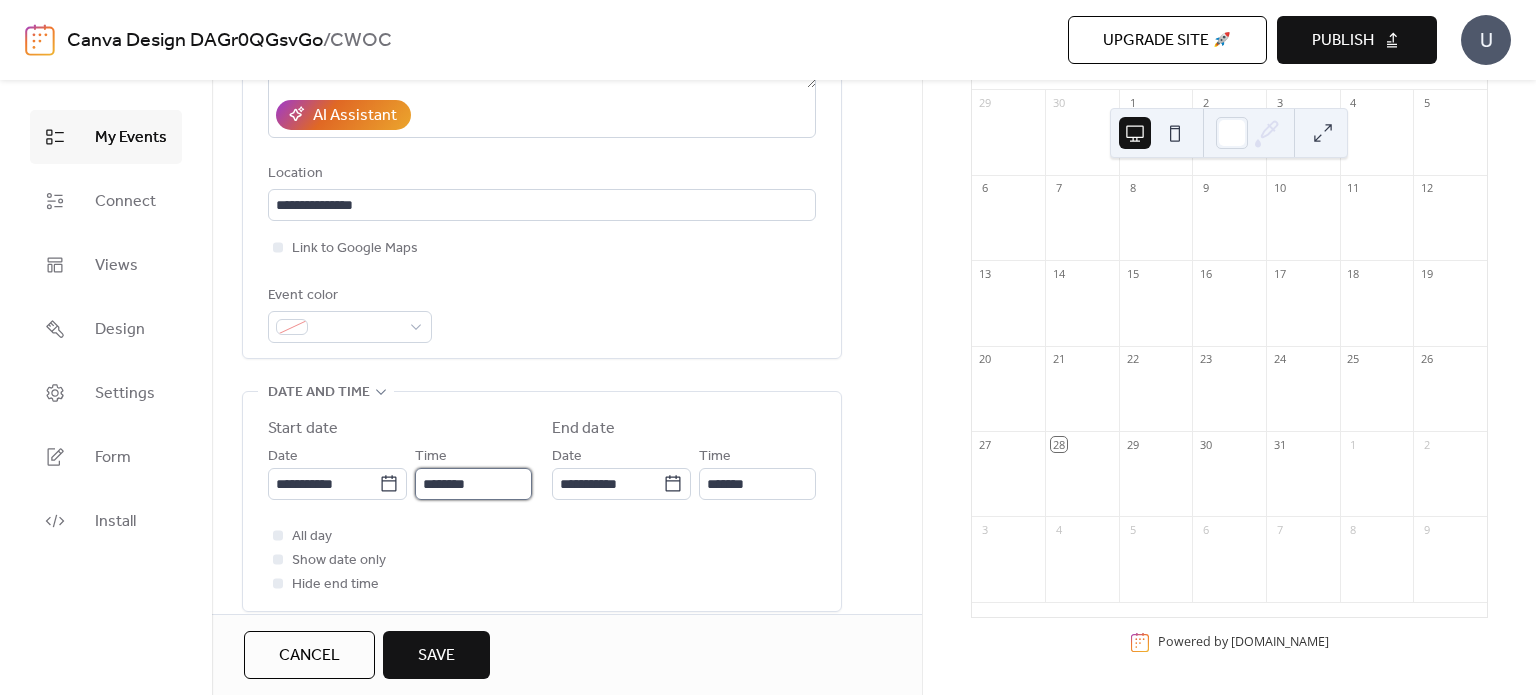 click on "********" at bounding box center [473, 484] 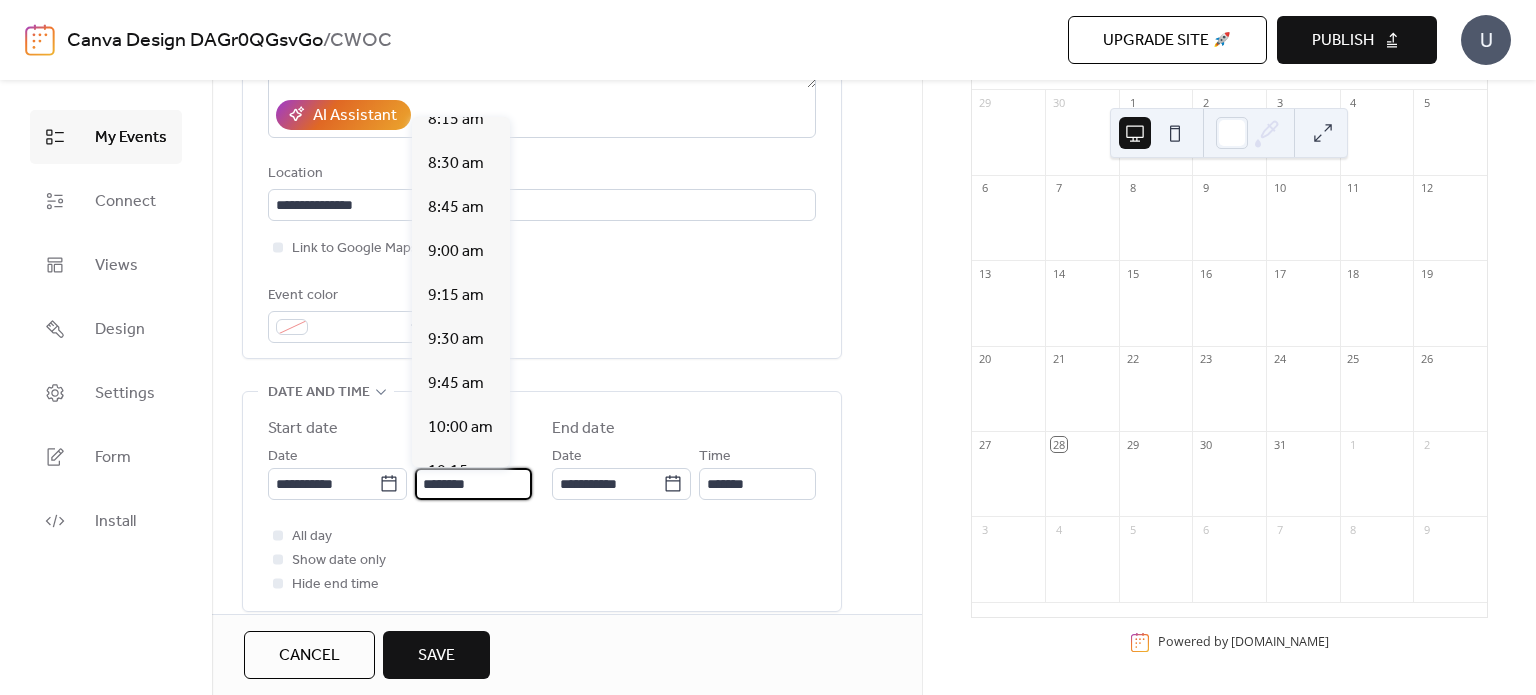 scroll, scrollTop: 1464, scrollLeft: 0, axis: vertical 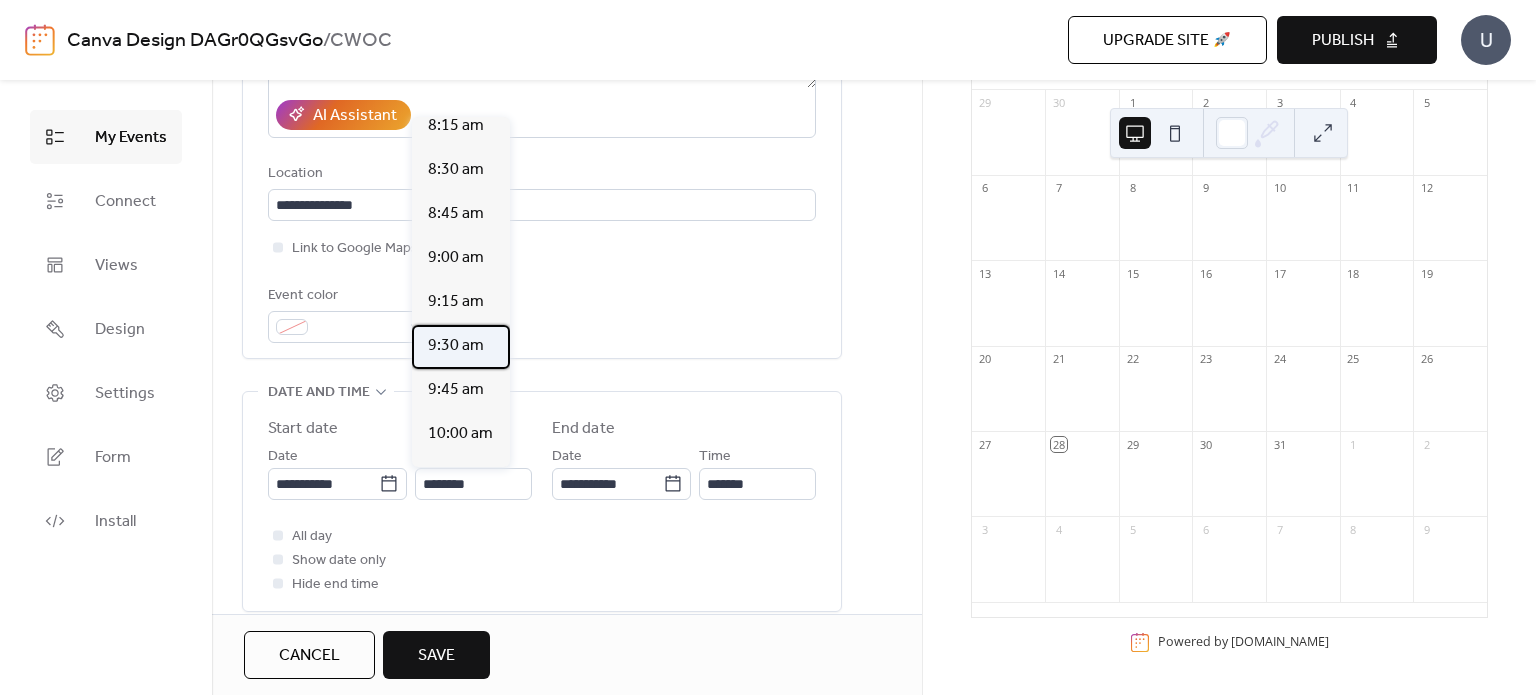click on "9:30 am" at bounding box center (456, 346) 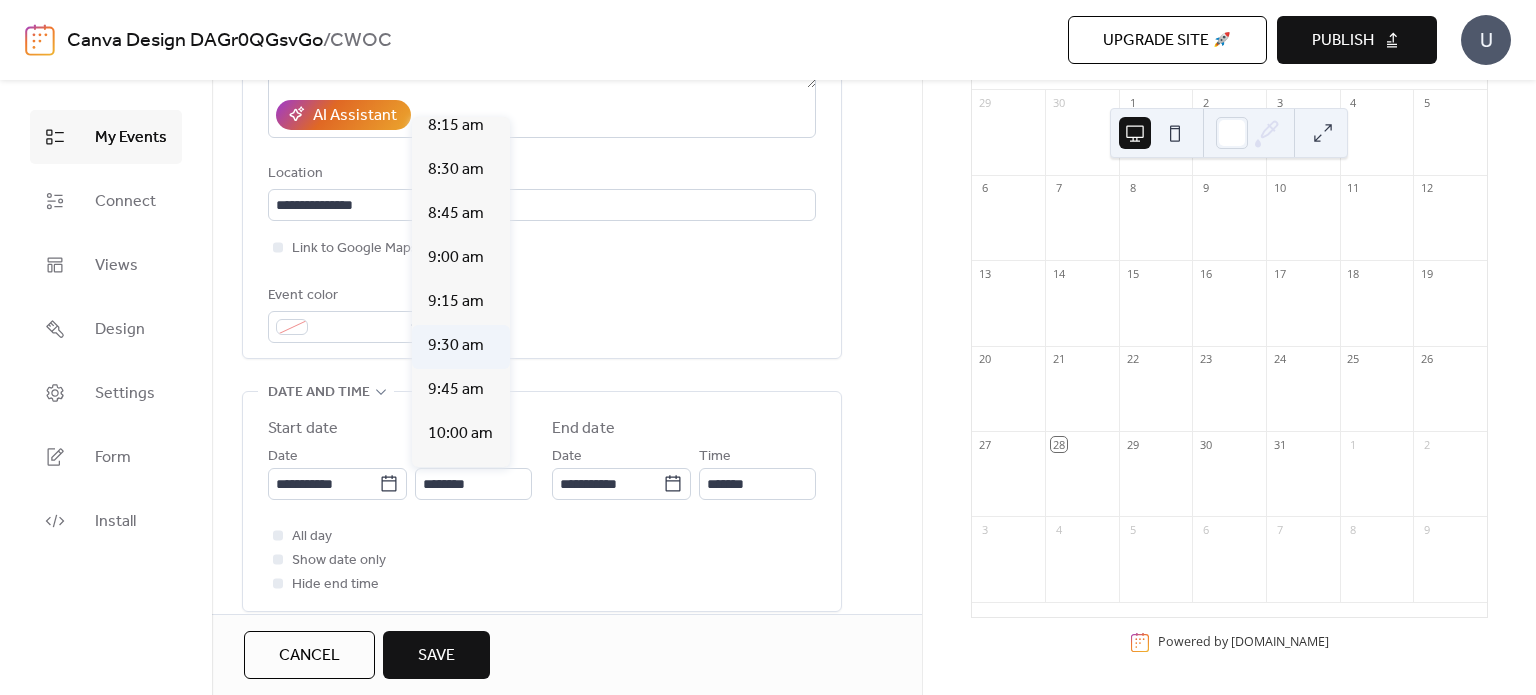 type on "*******" 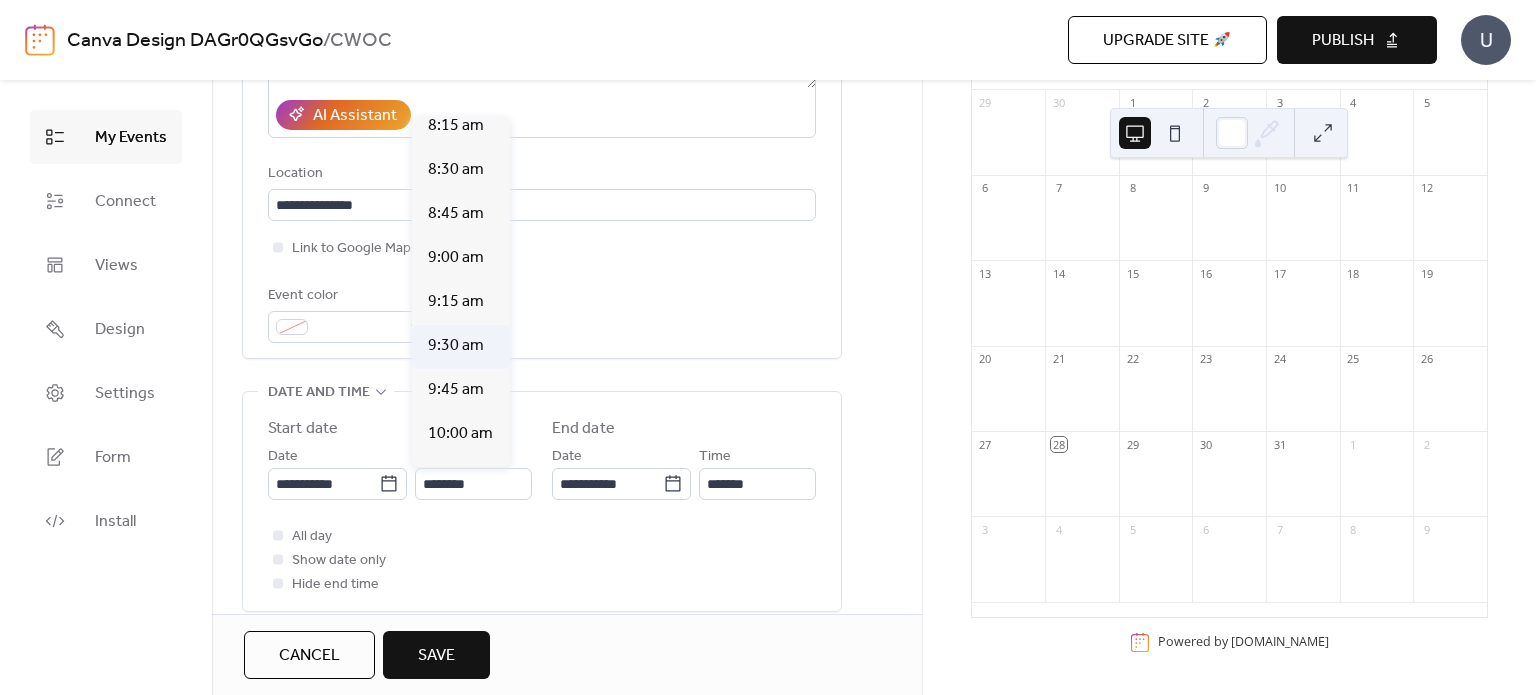 type on "********" 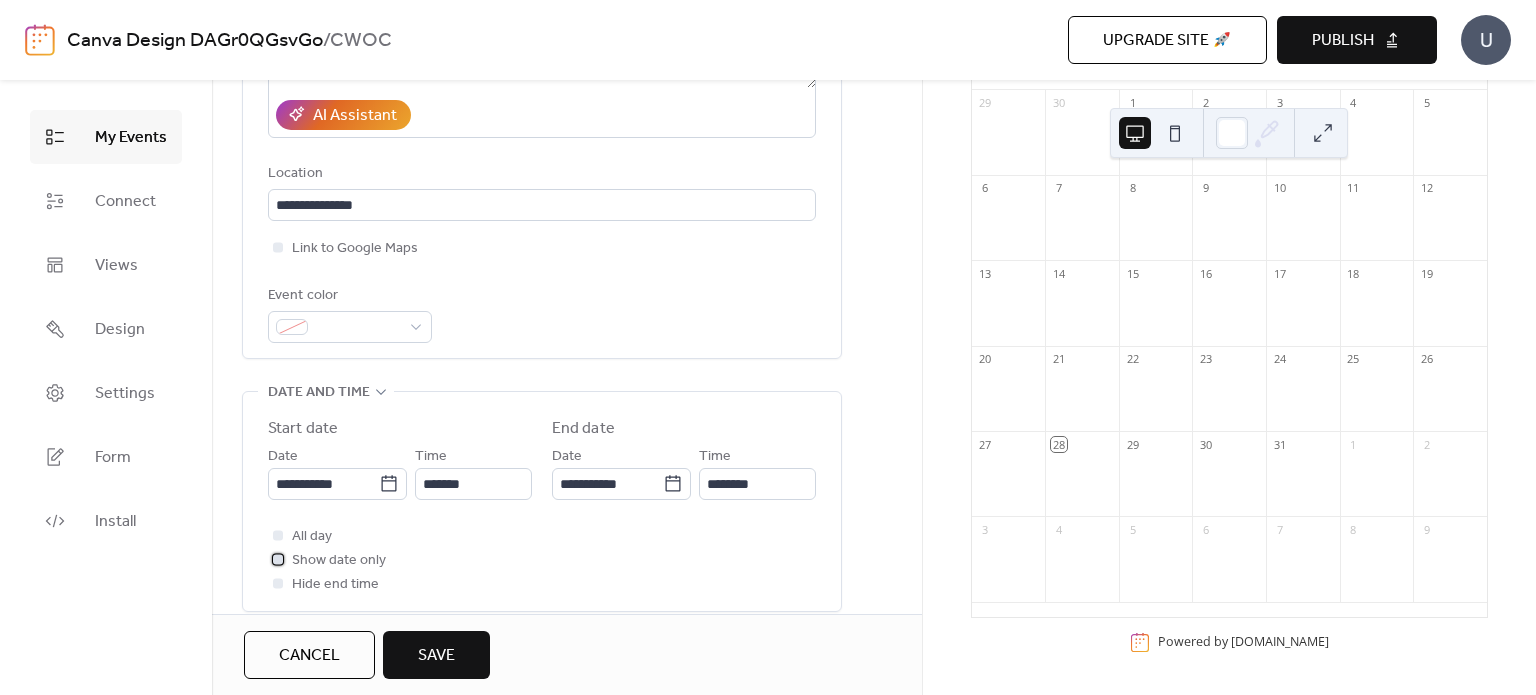 click at bounding box center (278, 559) 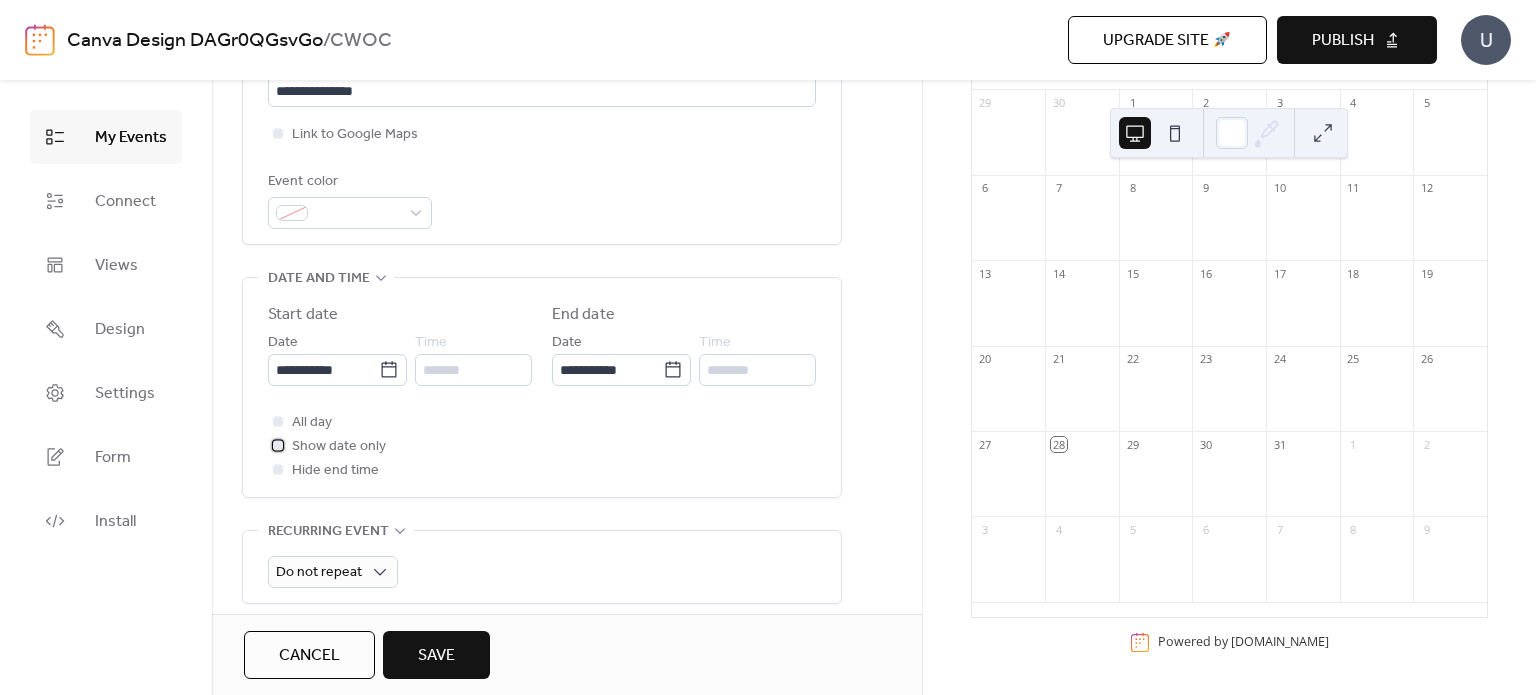 scroll, scrollTop: 503, scrollLeft: 0, axis: vertical 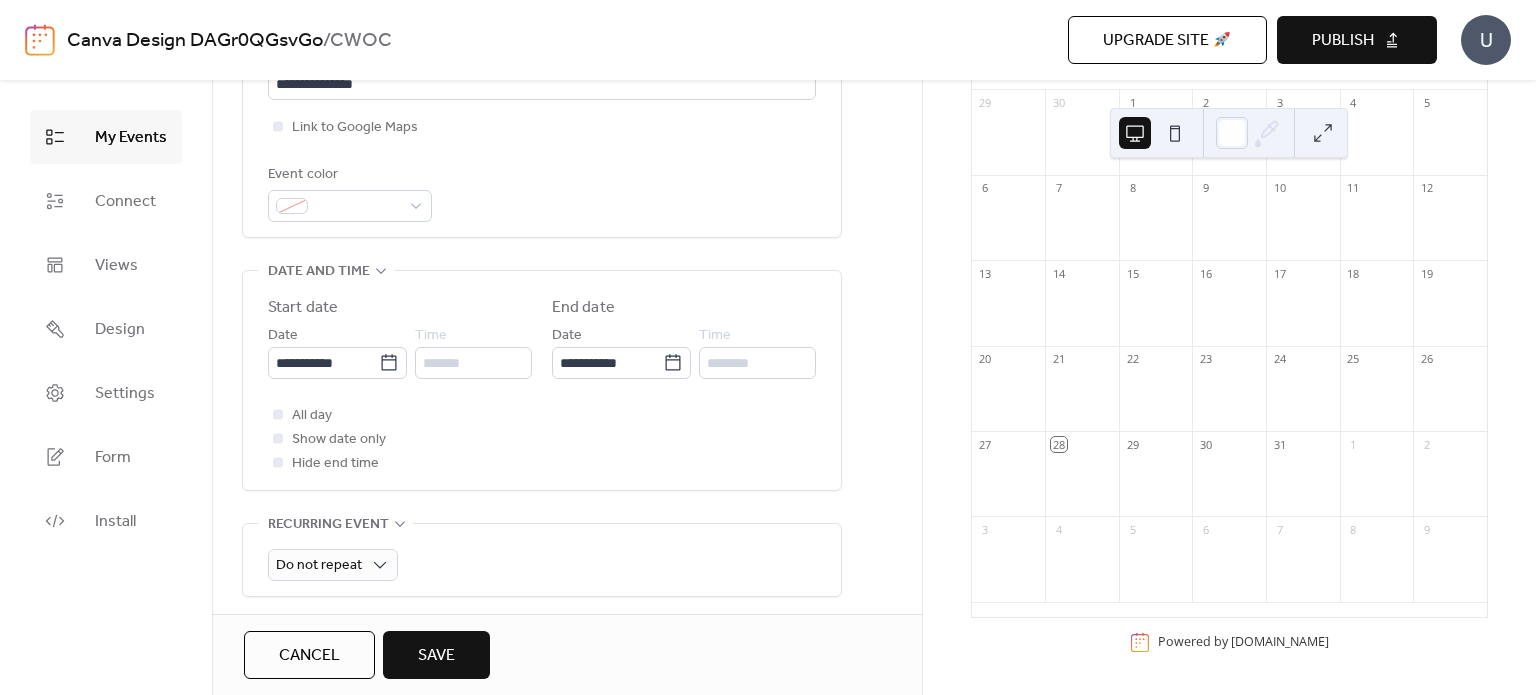 click at bounding box center (278, 462) 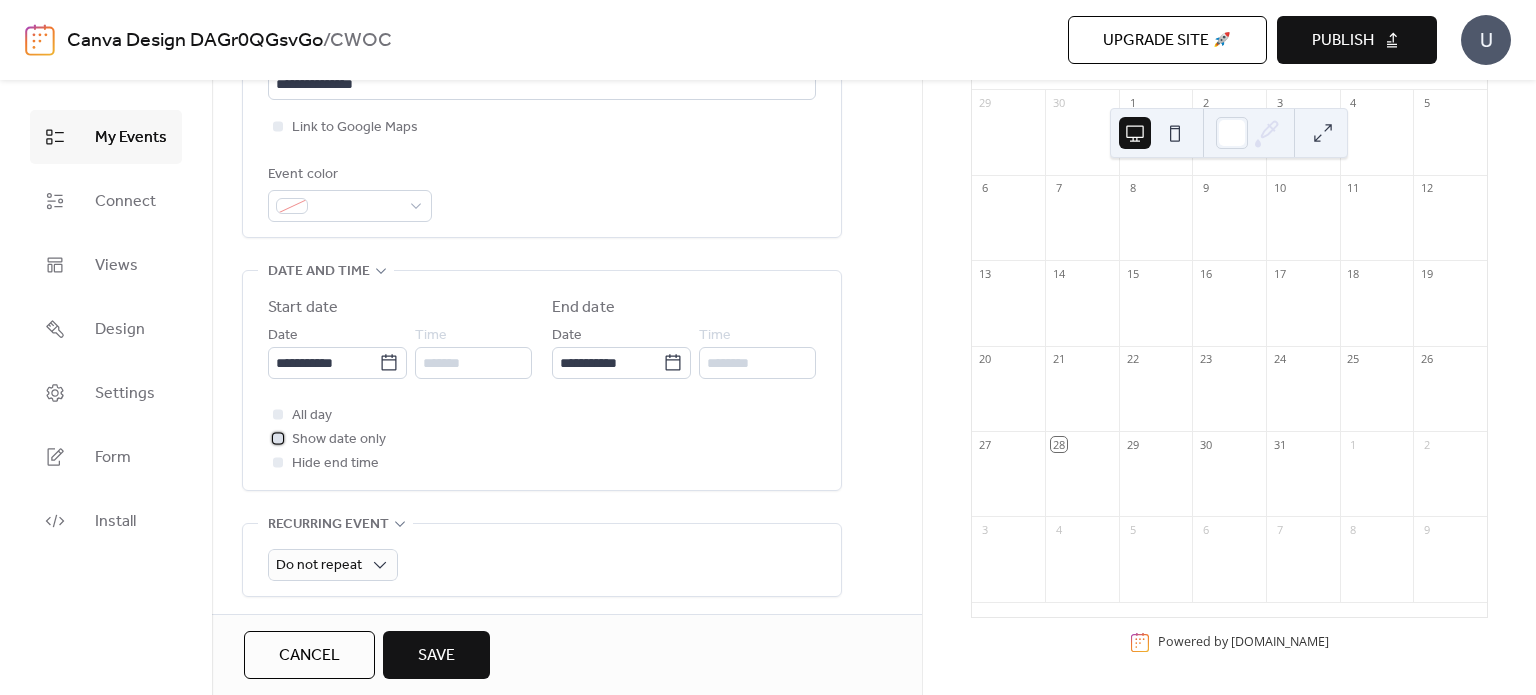 click on "Show date only" at bounding box center (339, 440) 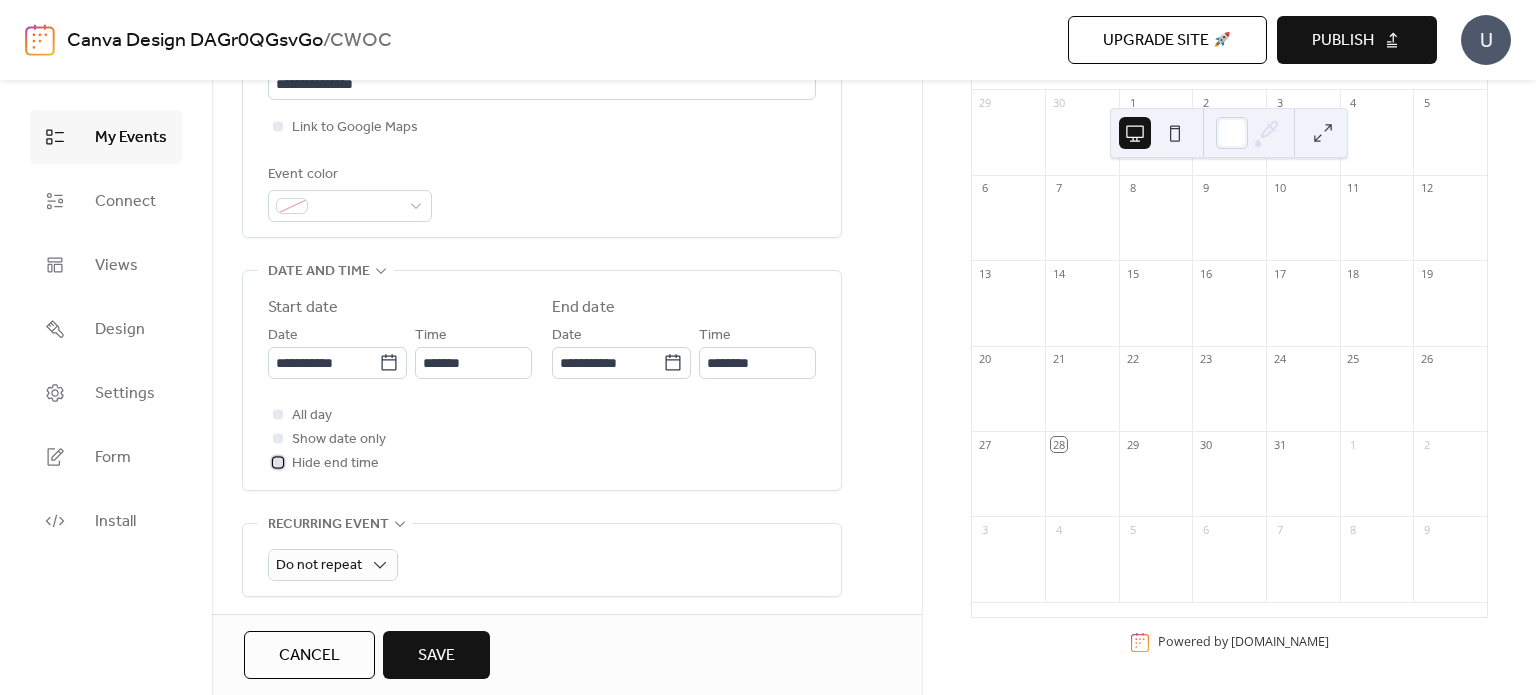 click on "Hide end time" at bounding box center [335, 464] 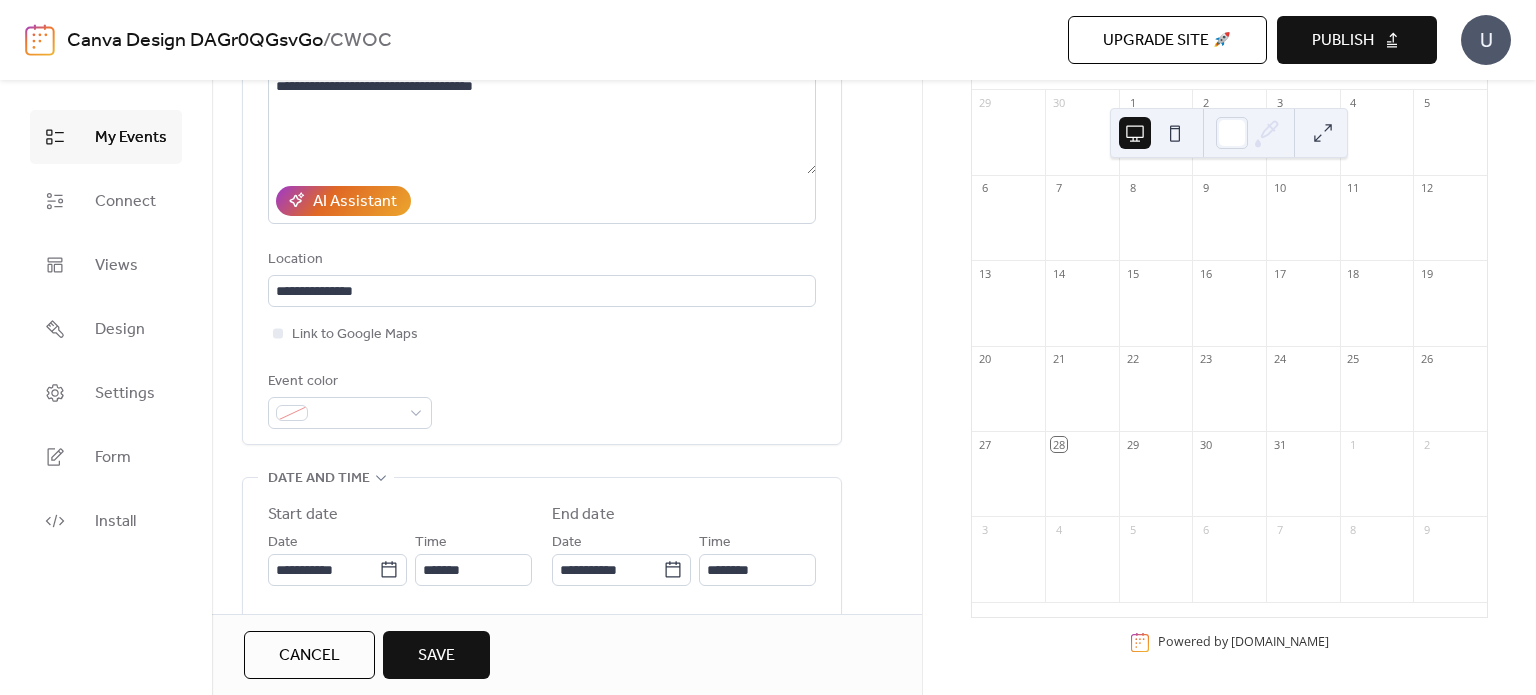 scroll, scrollTop: 296, scrollLeft: 0, axis: vertical 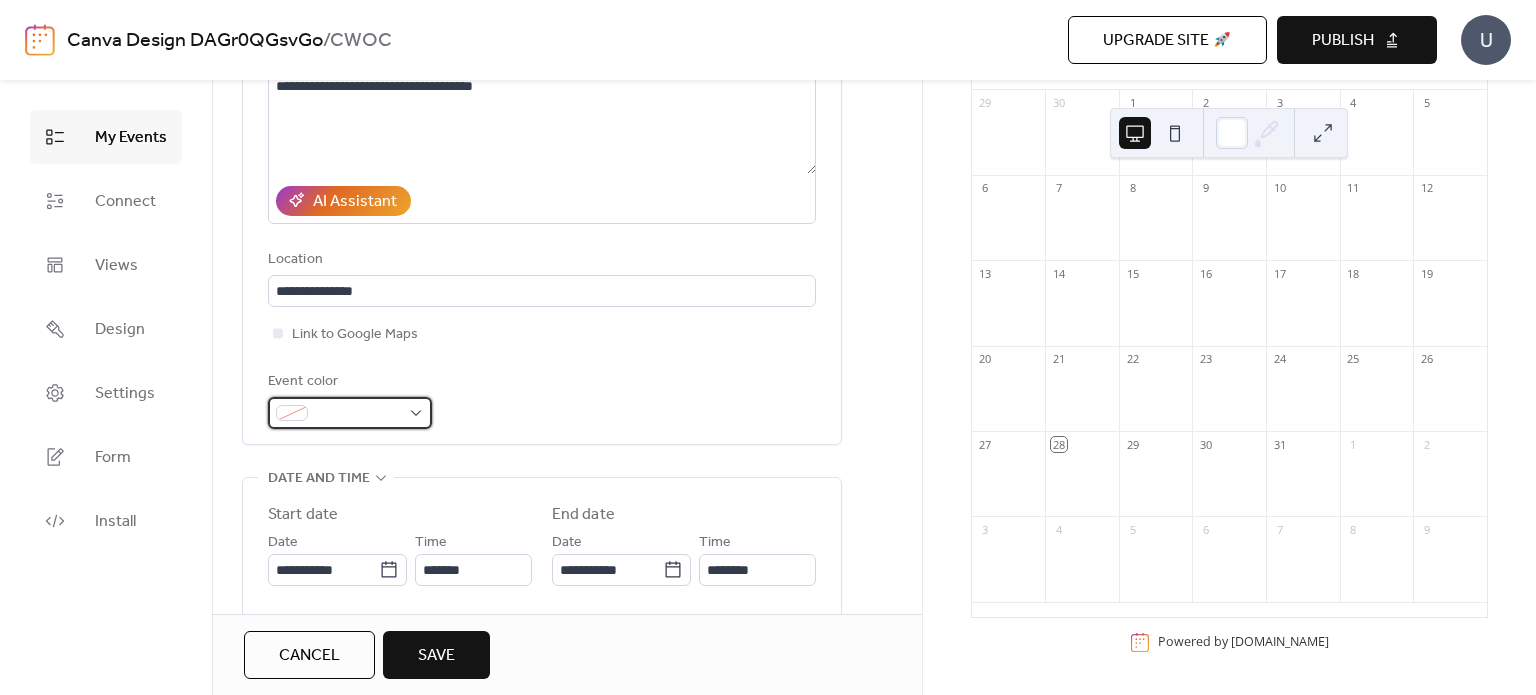click at bounding box center (350, 413) 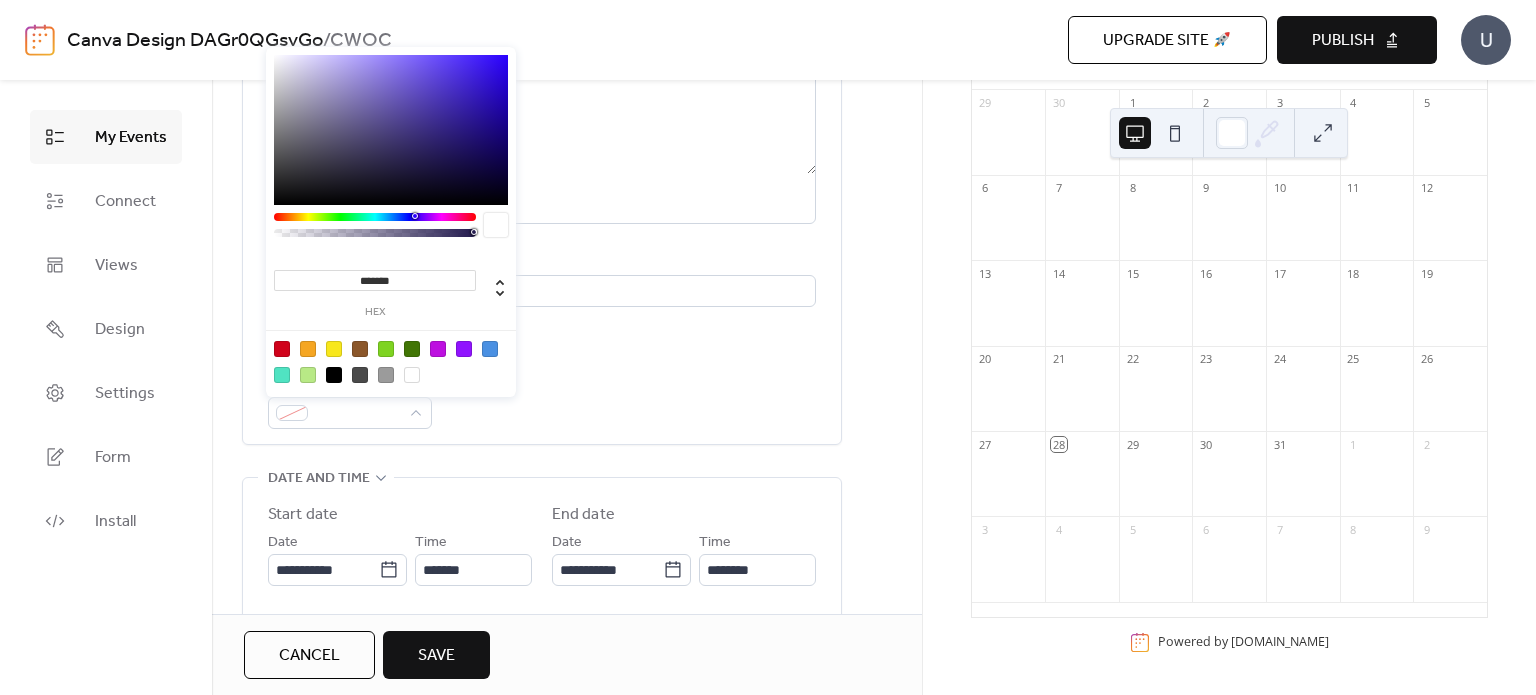 click at bounding box center [308, 349] 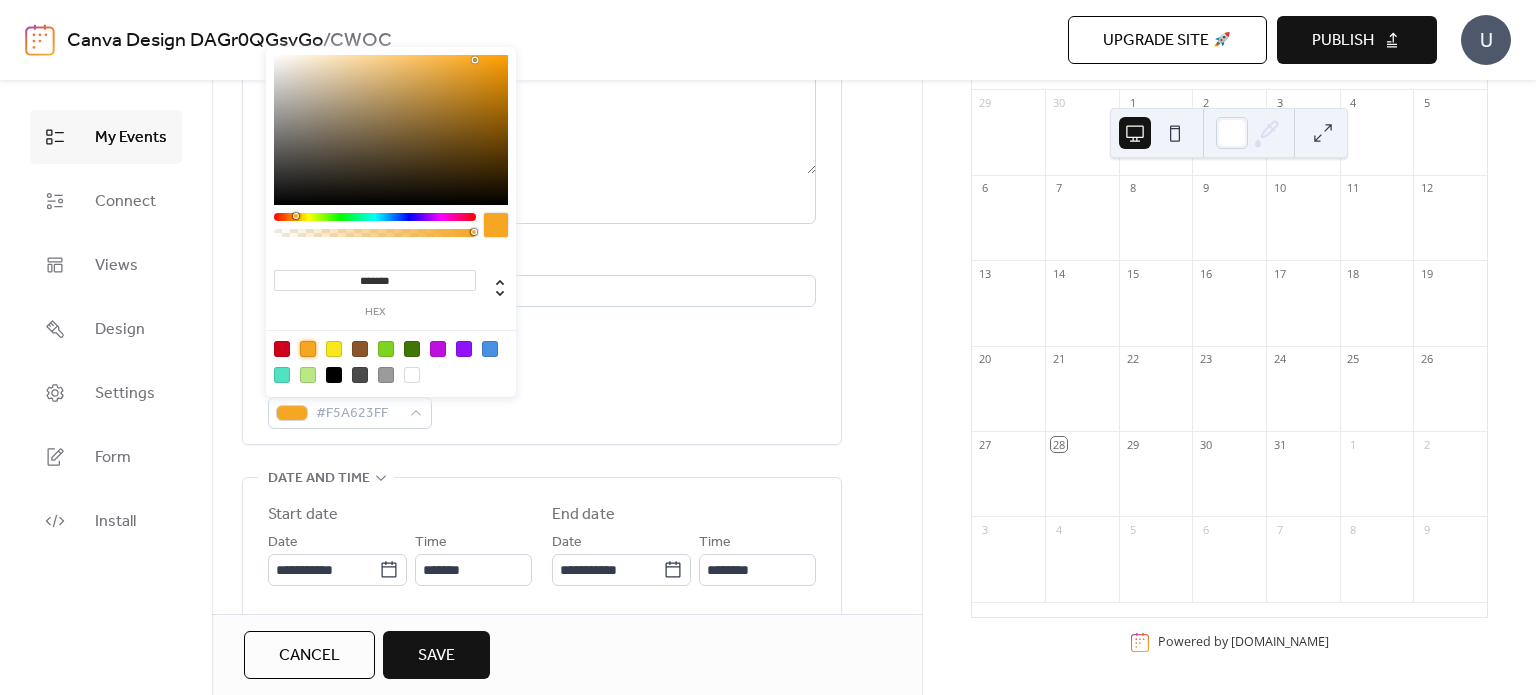 click on "Event color #F5A623FF" at bounding box center [542, 399] 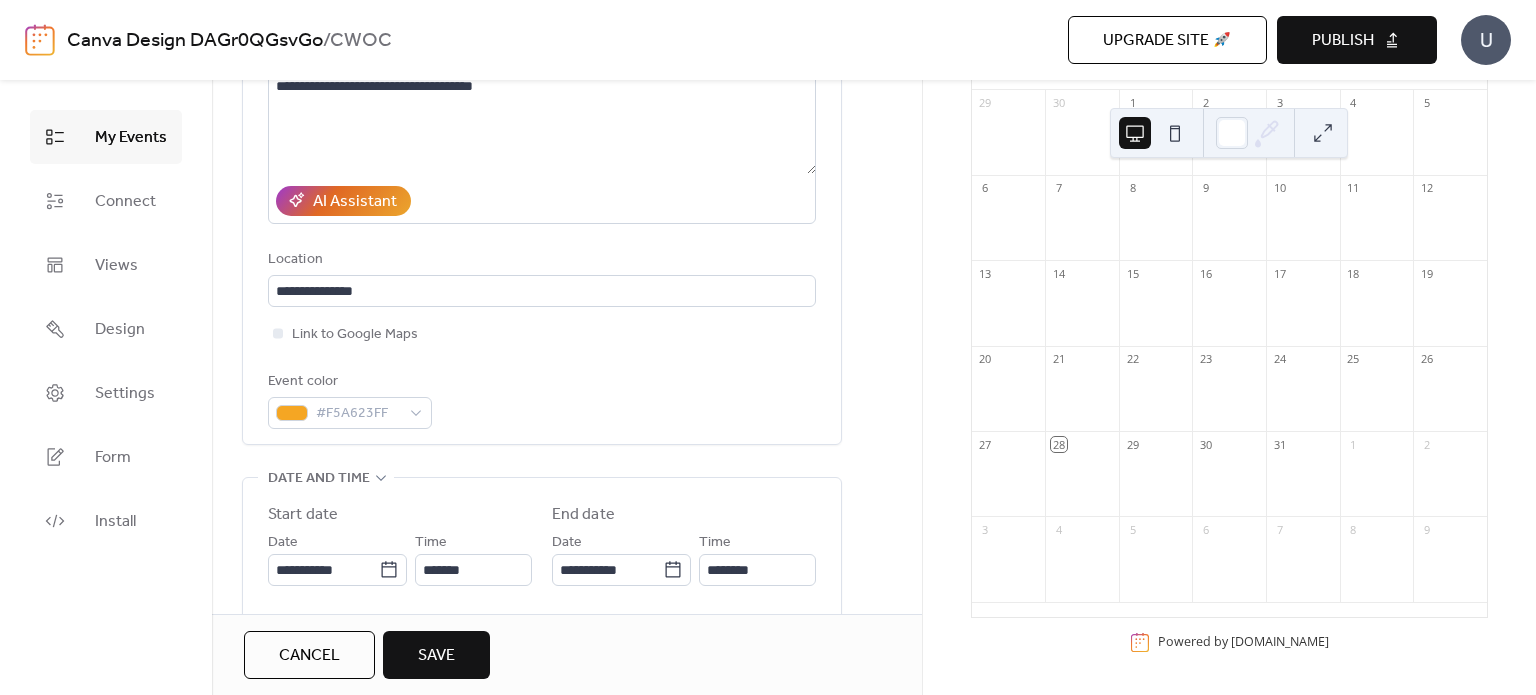 click on "**********" at bounding box center [567, 536] 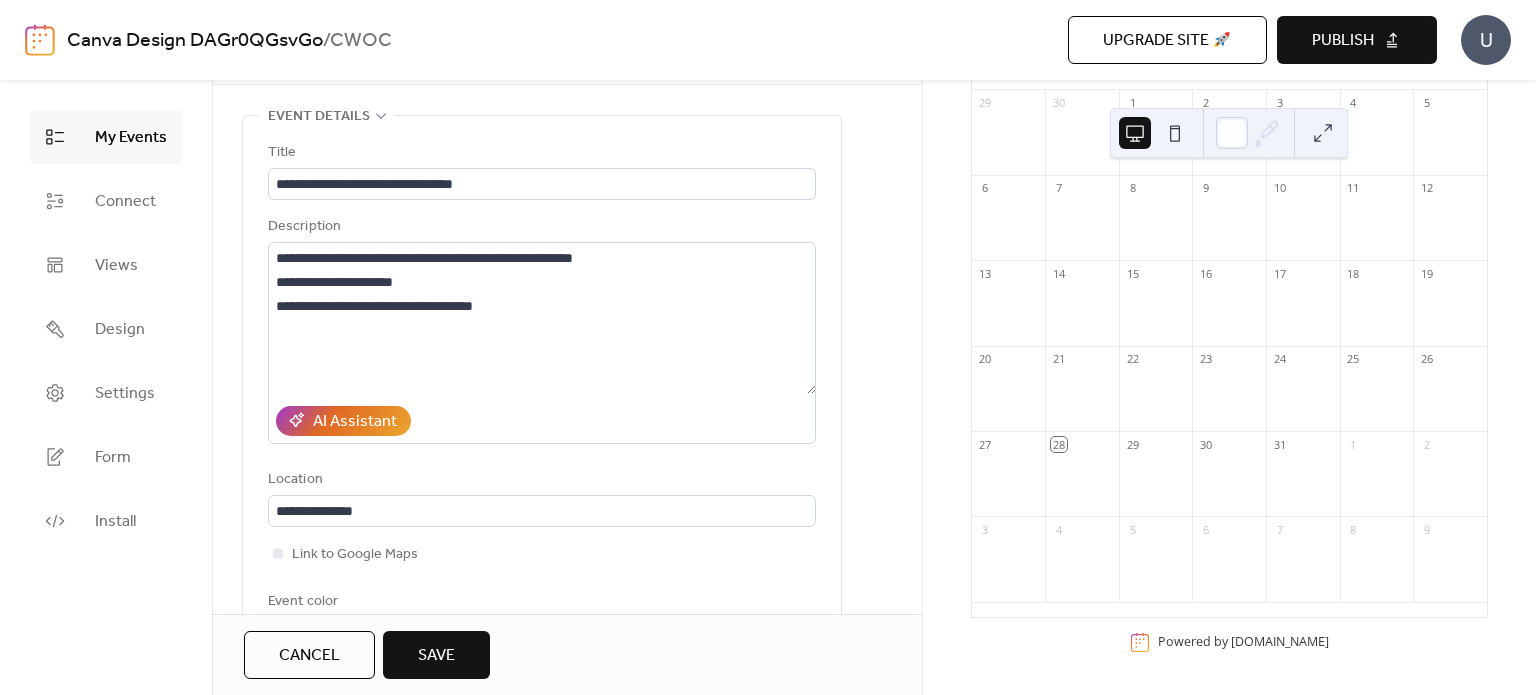 scroll, scrollTop: 76, scrollLeft: 0, axis: vertical 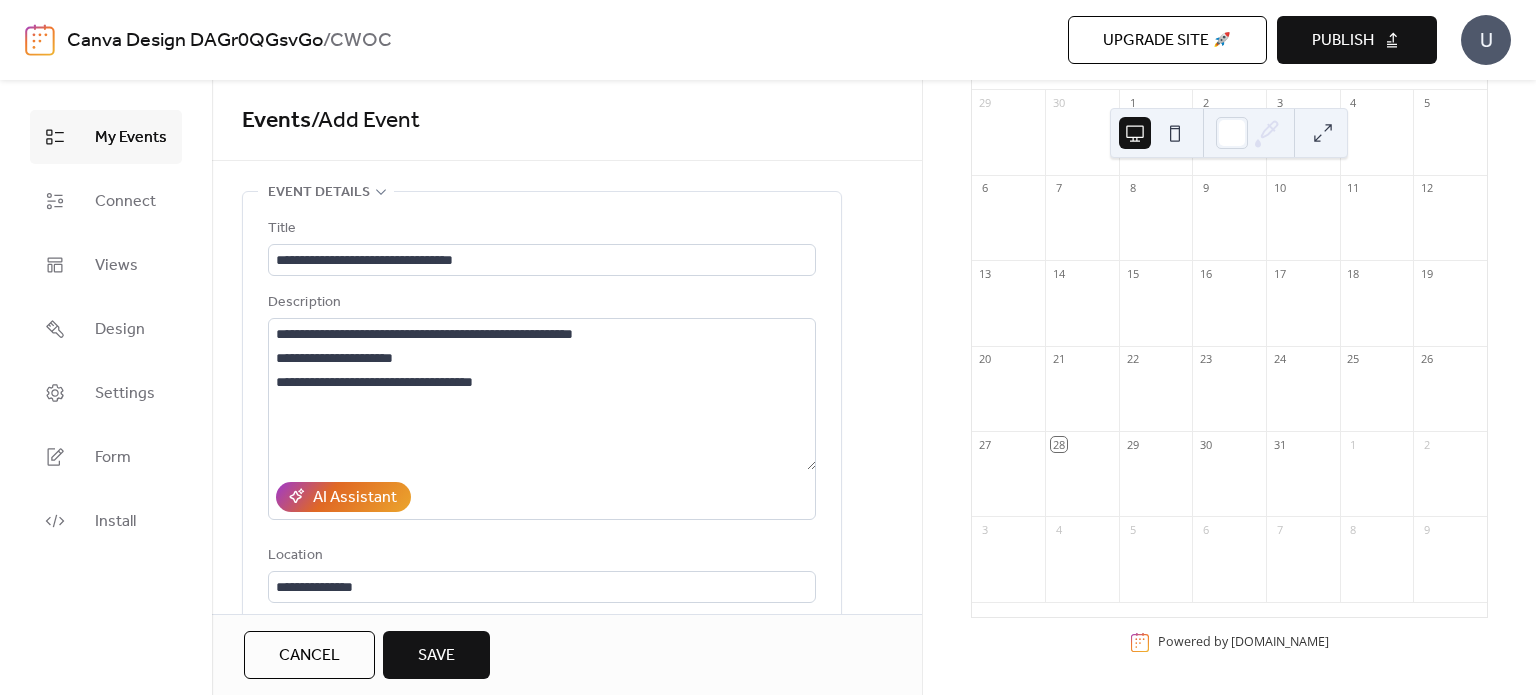 click on "U" at bounding box center (1486, 40) 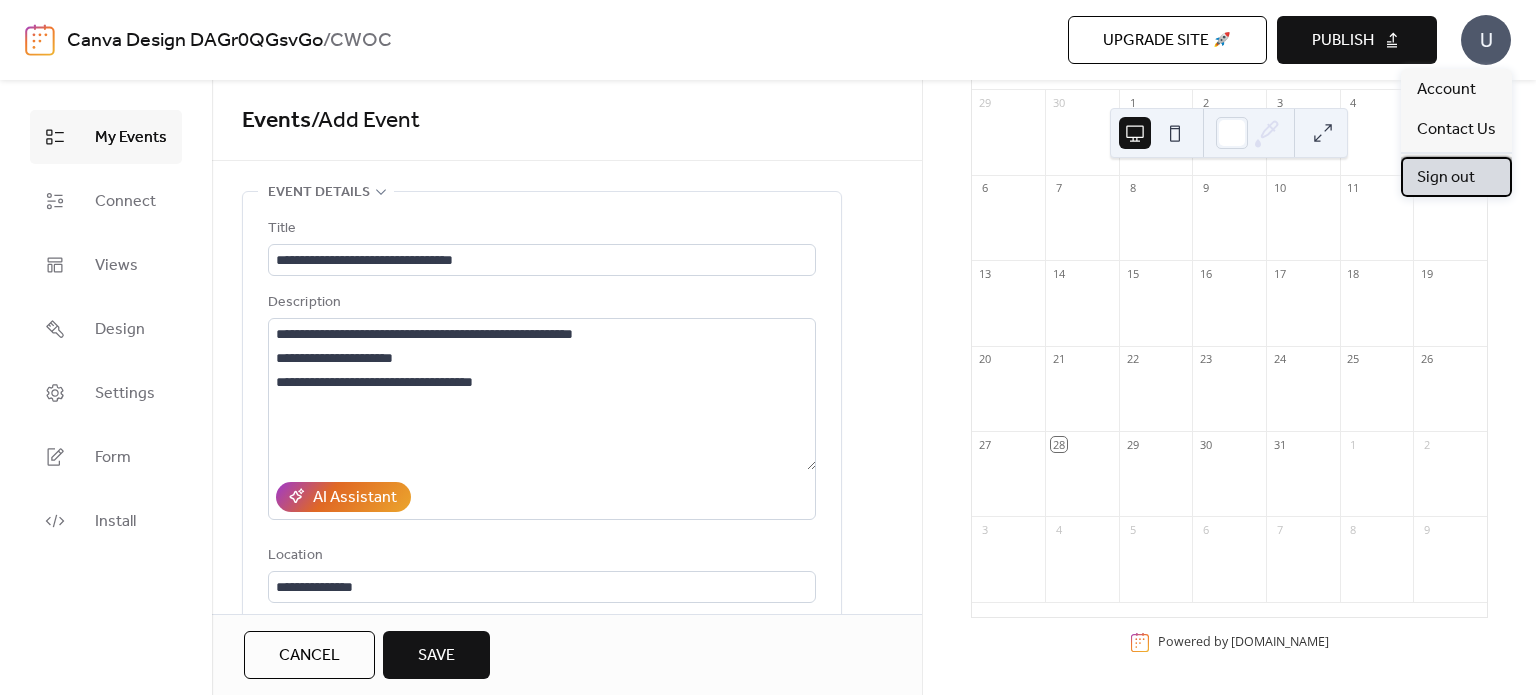 click on "Sign out" at bounding box center (1446, 178) 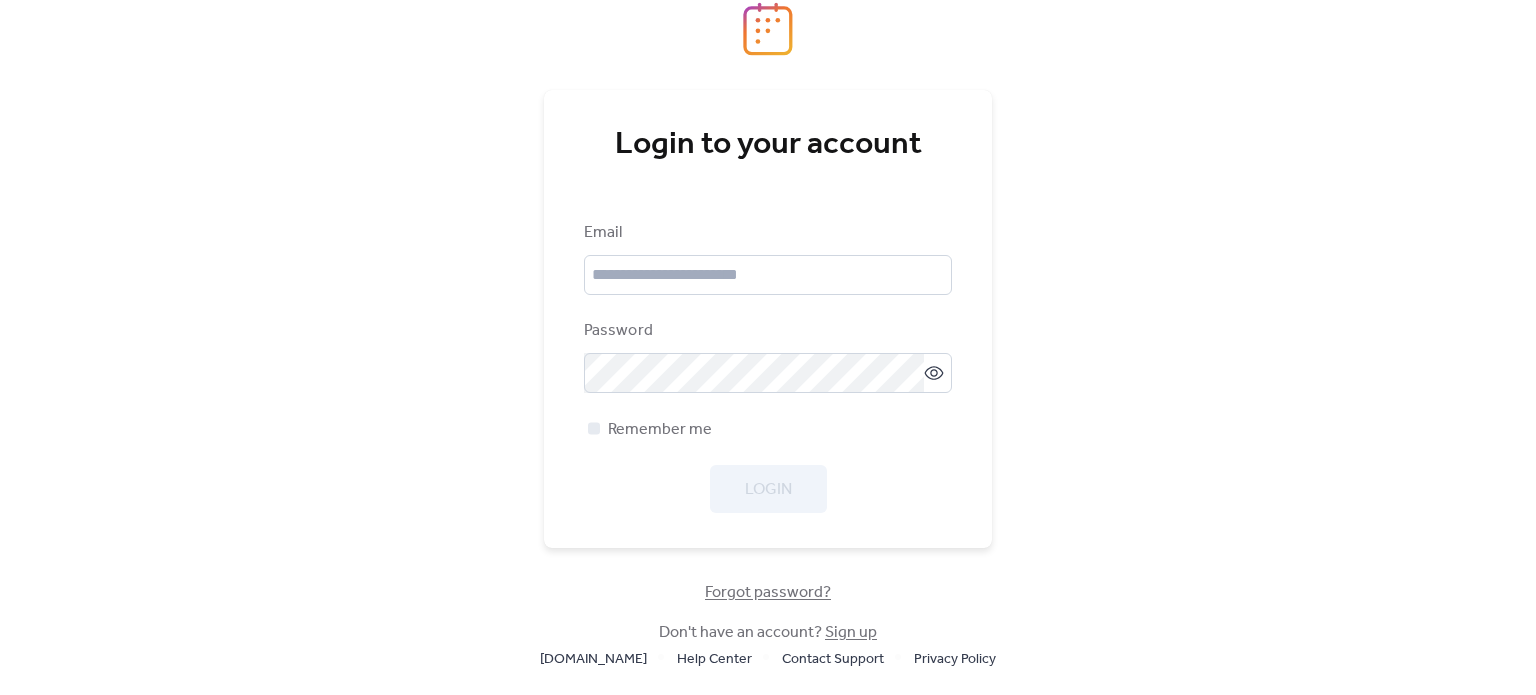 scroll, scrollTop: 0, scrollLeft: 0, axis: both 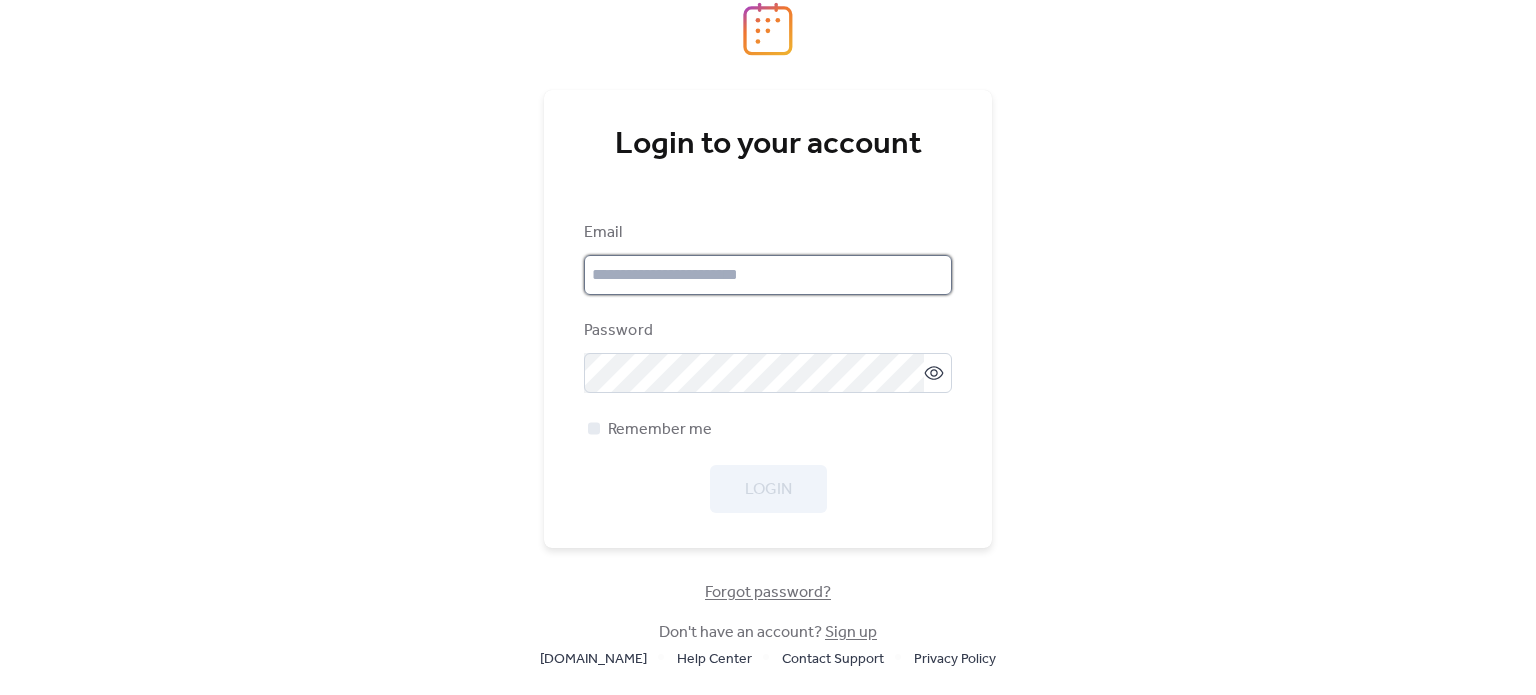 click at bounding box center [768, 275] 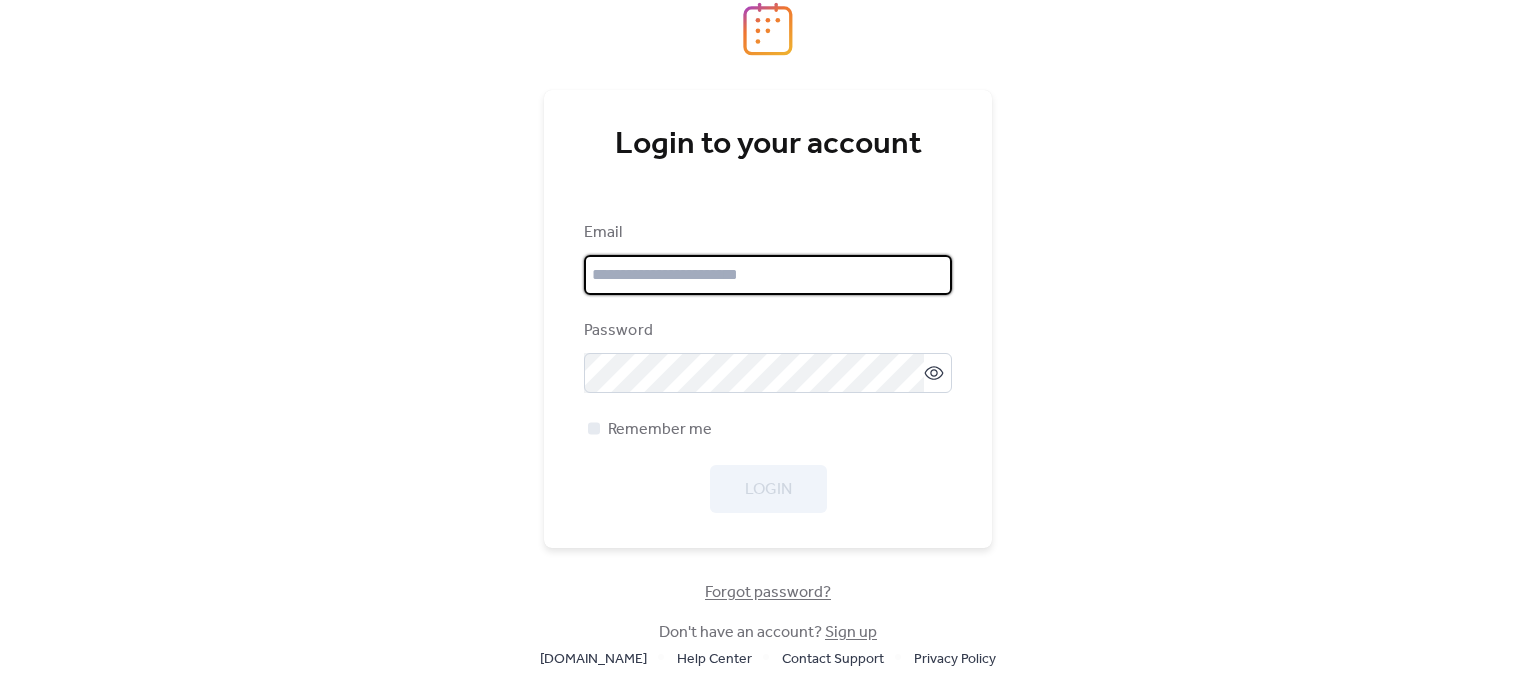 type on "**********" 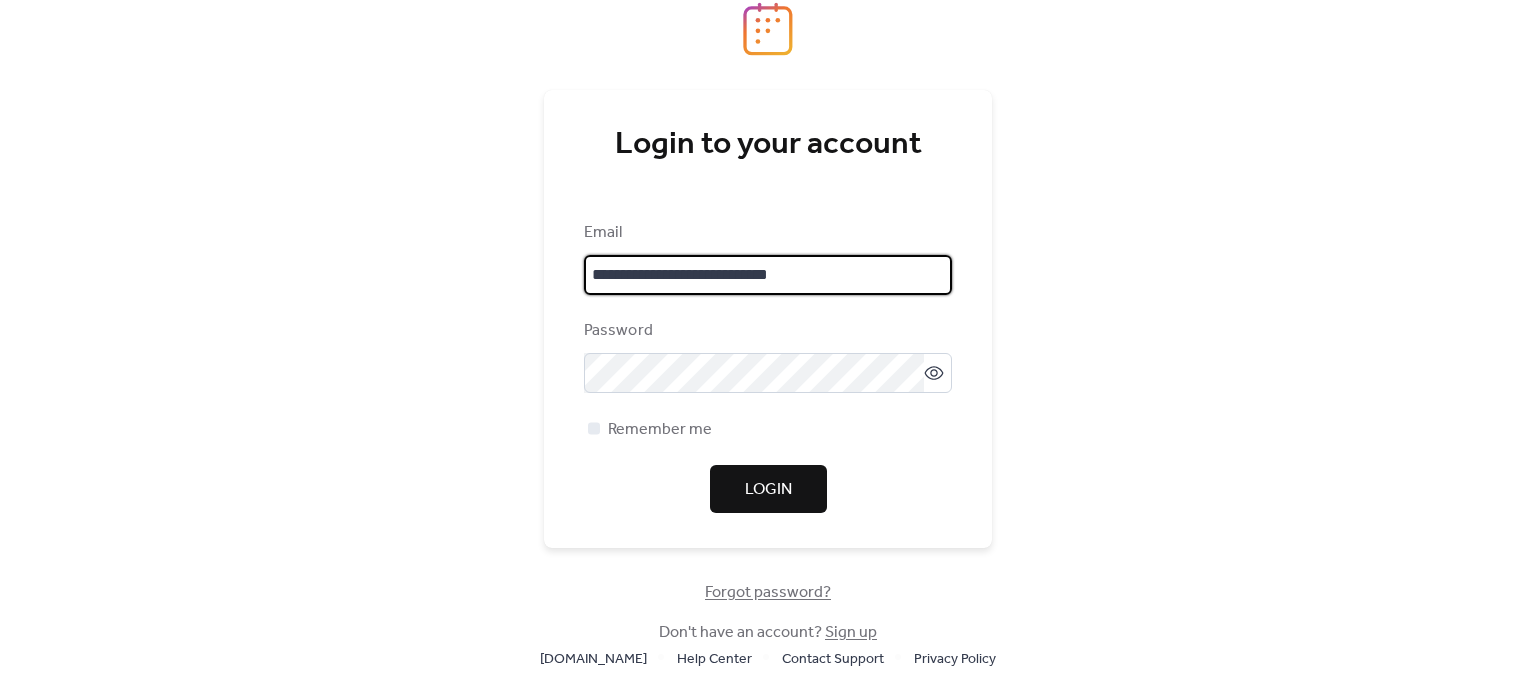 click on "Login" at bounding box center [768, 490] 